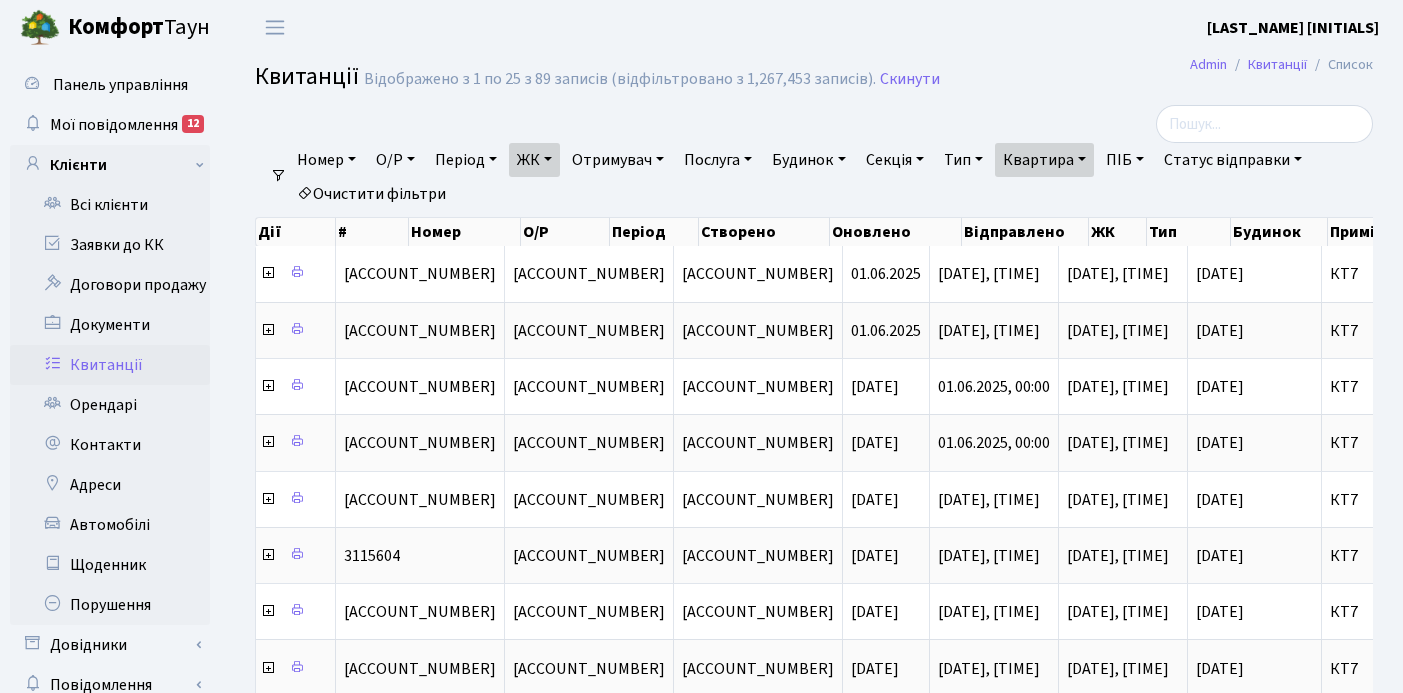 select on "25" 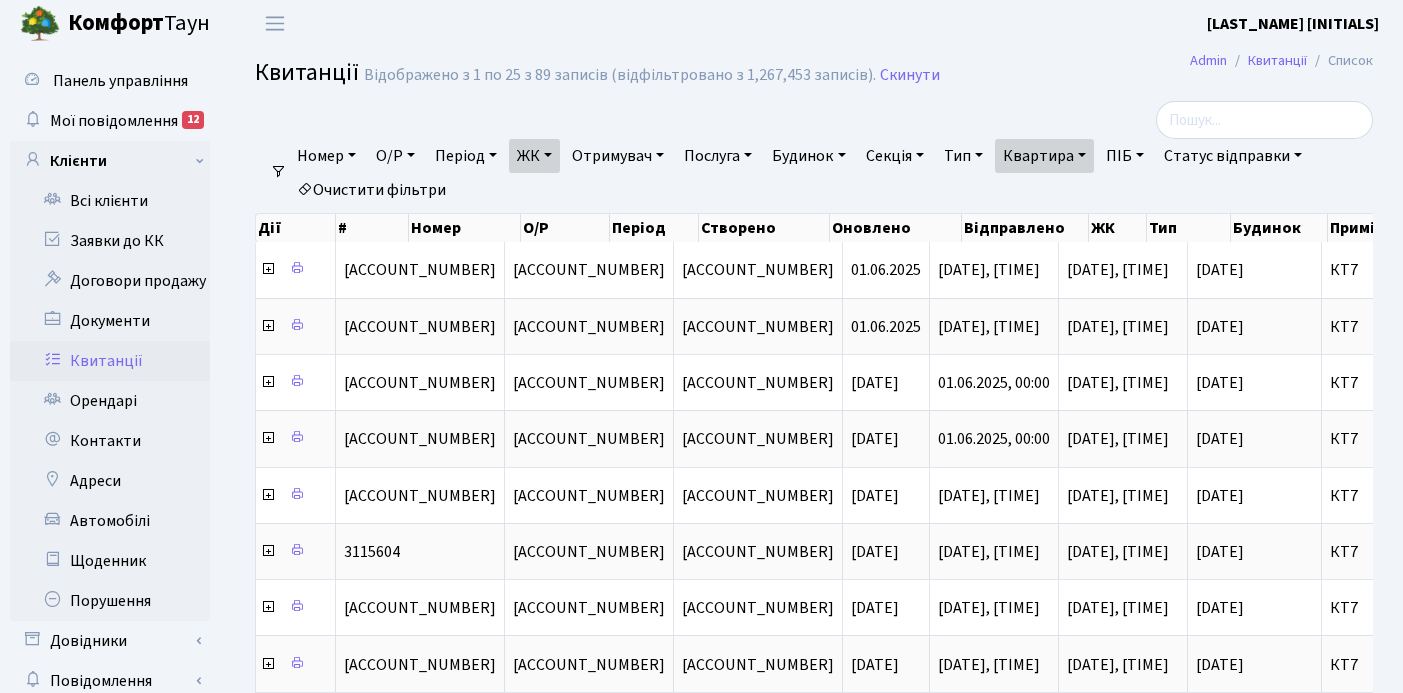 scroll, scrollTop: 0, scrollLeft: 709, axis: horizontal 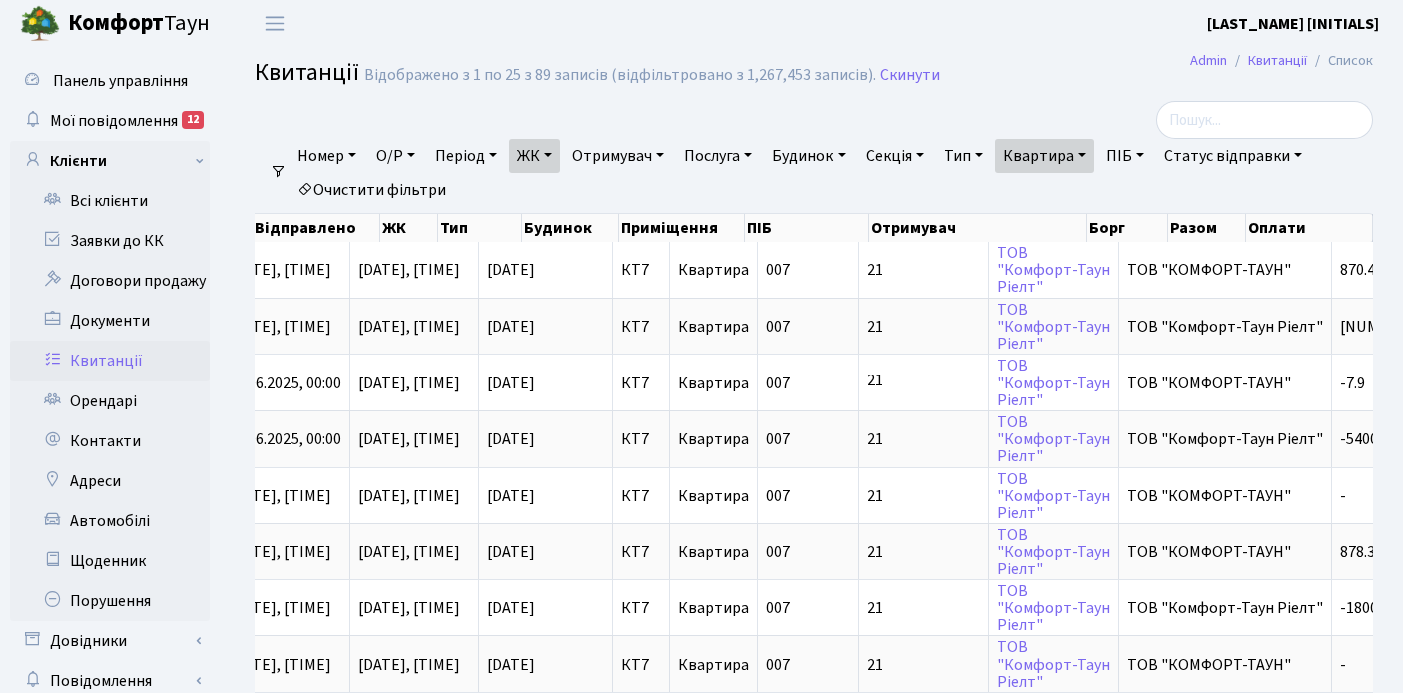 click on "Квартира" at bounding box center [1044, 156] 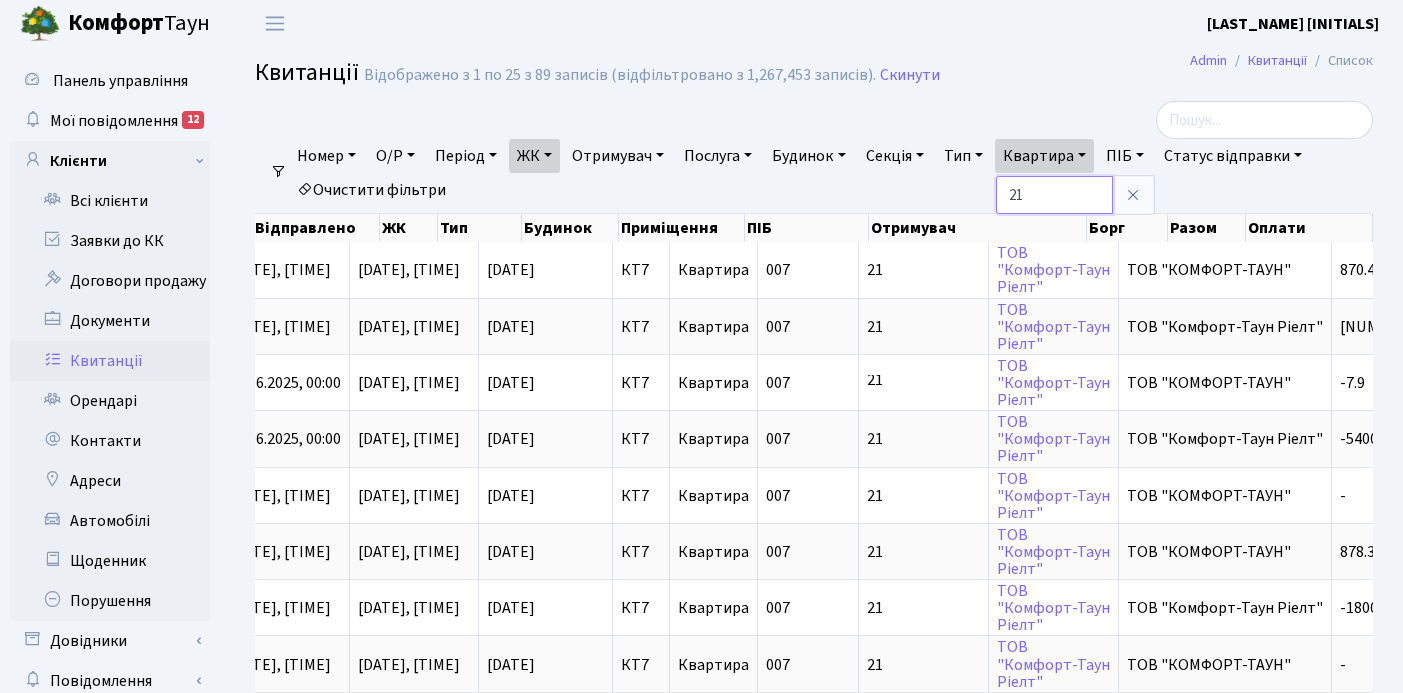 type on "2" 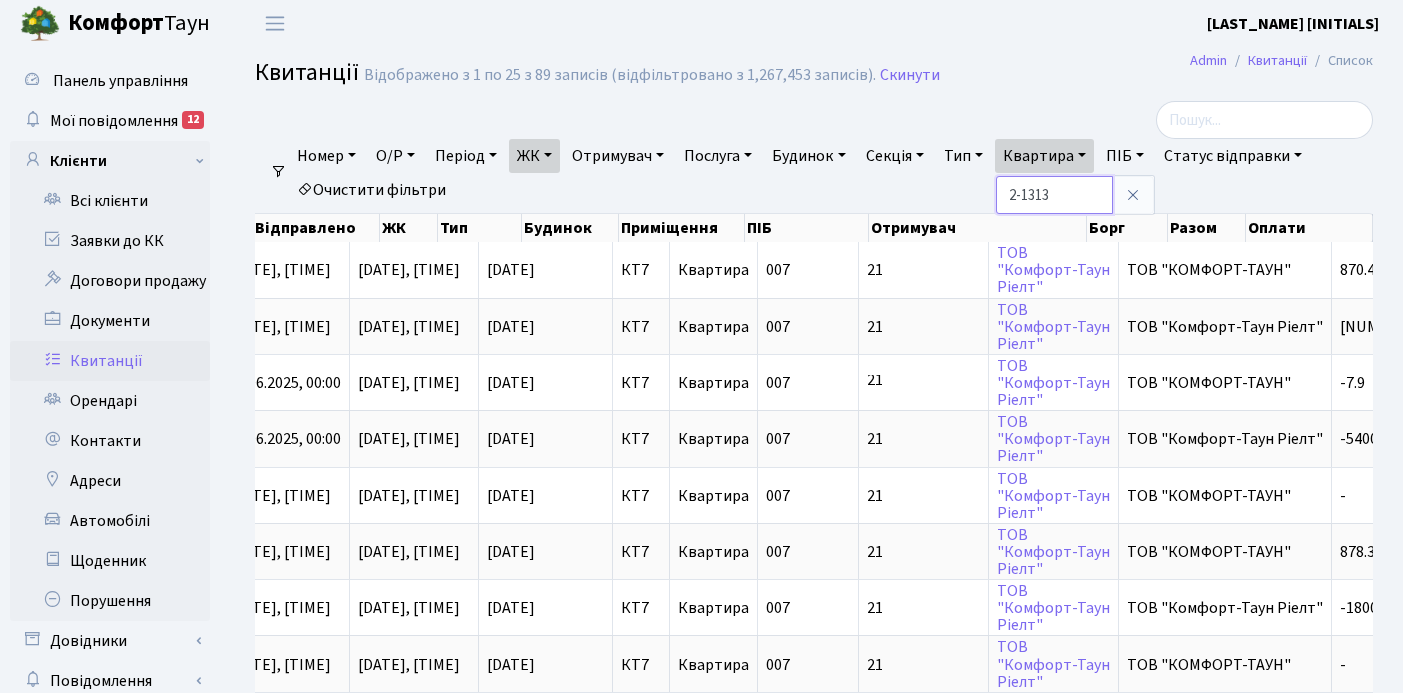 type on "2-1313" 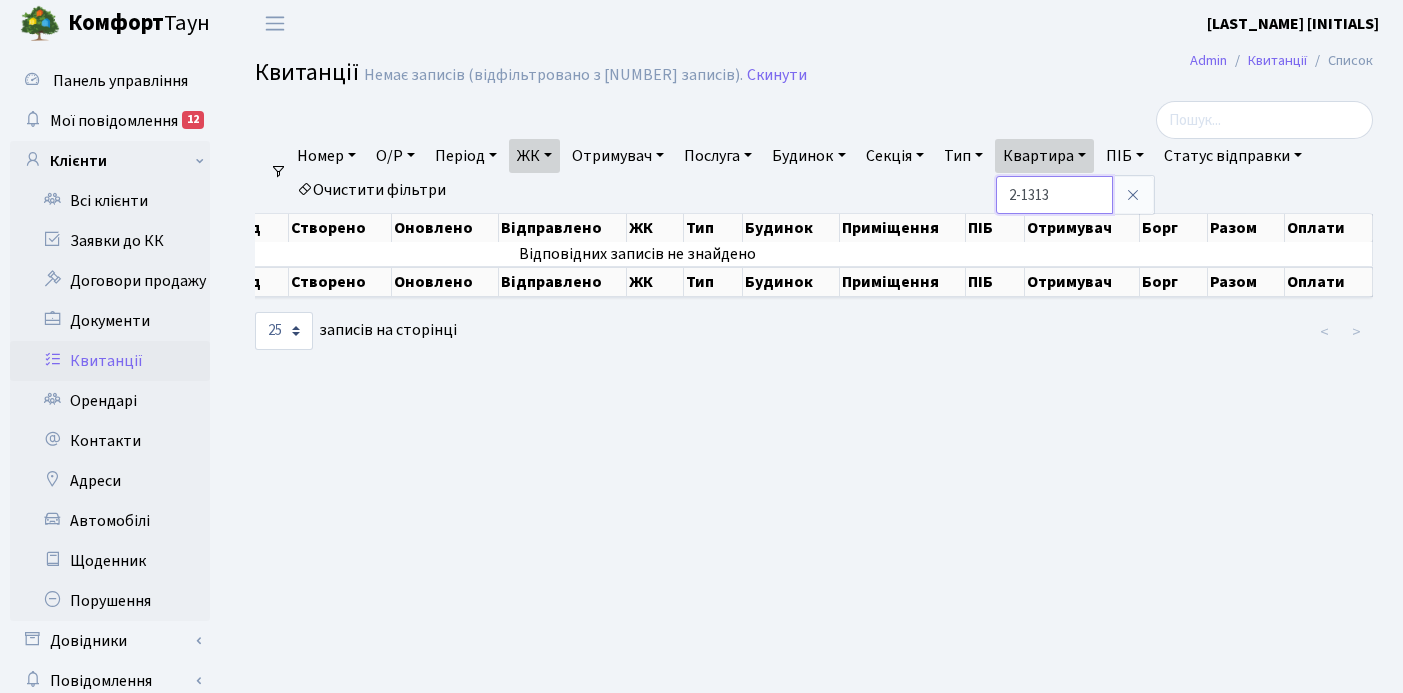 scroll, scrollTop: 0, scrollLeft: 0, axis: both 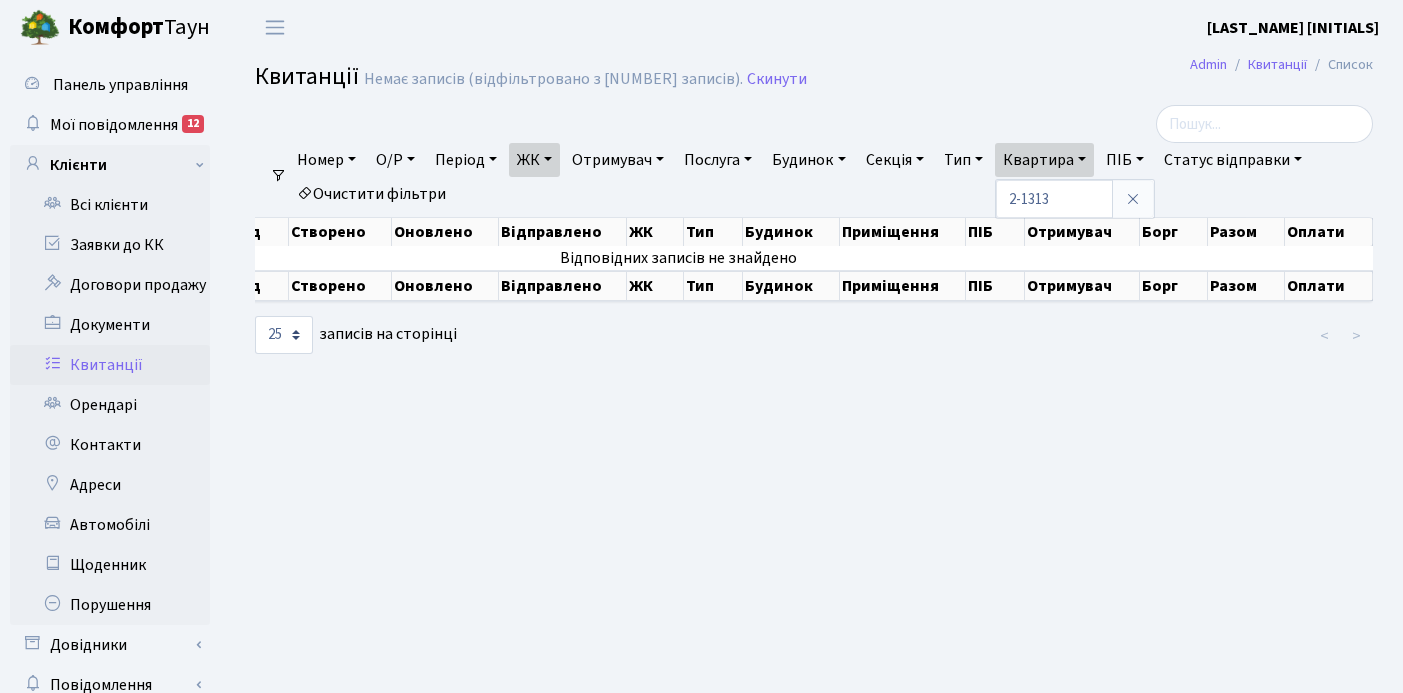click on "ЖК" at bounding box center (534, 160) 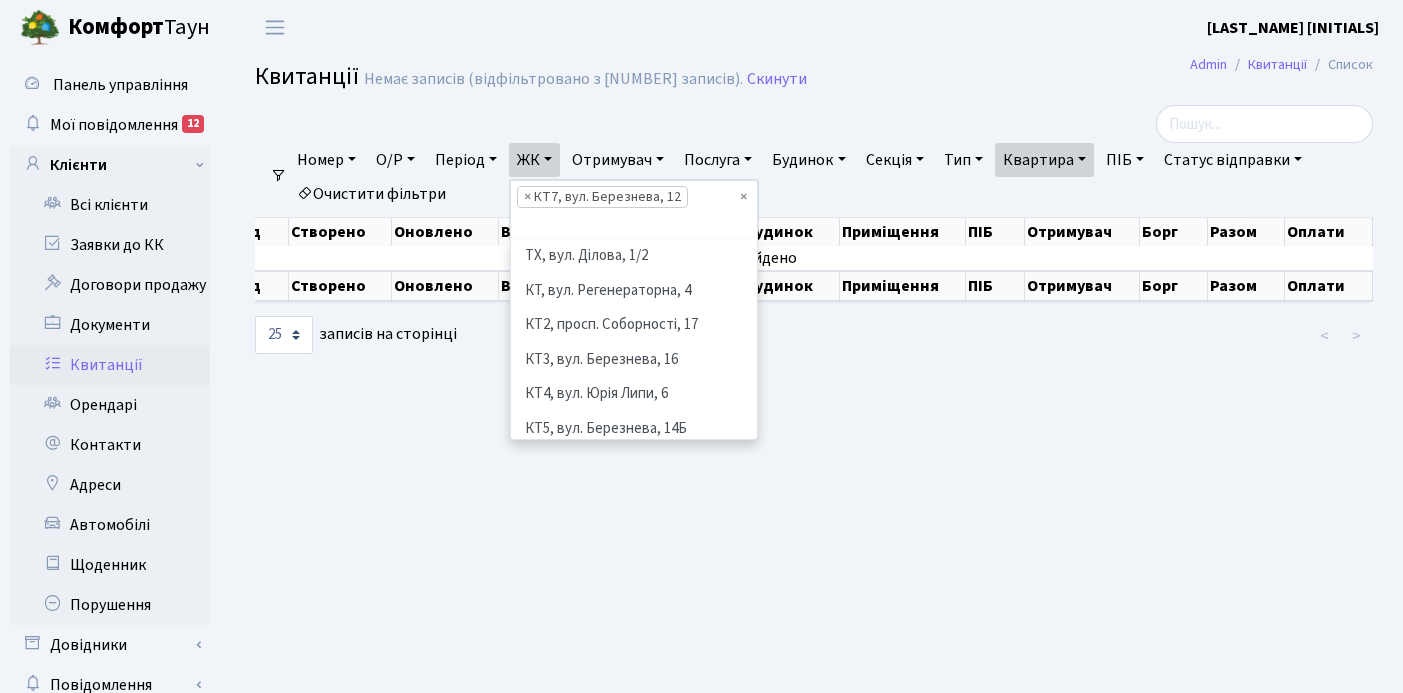scroll, scrollTop: 207, scrollLeft: 0, axis: vertical 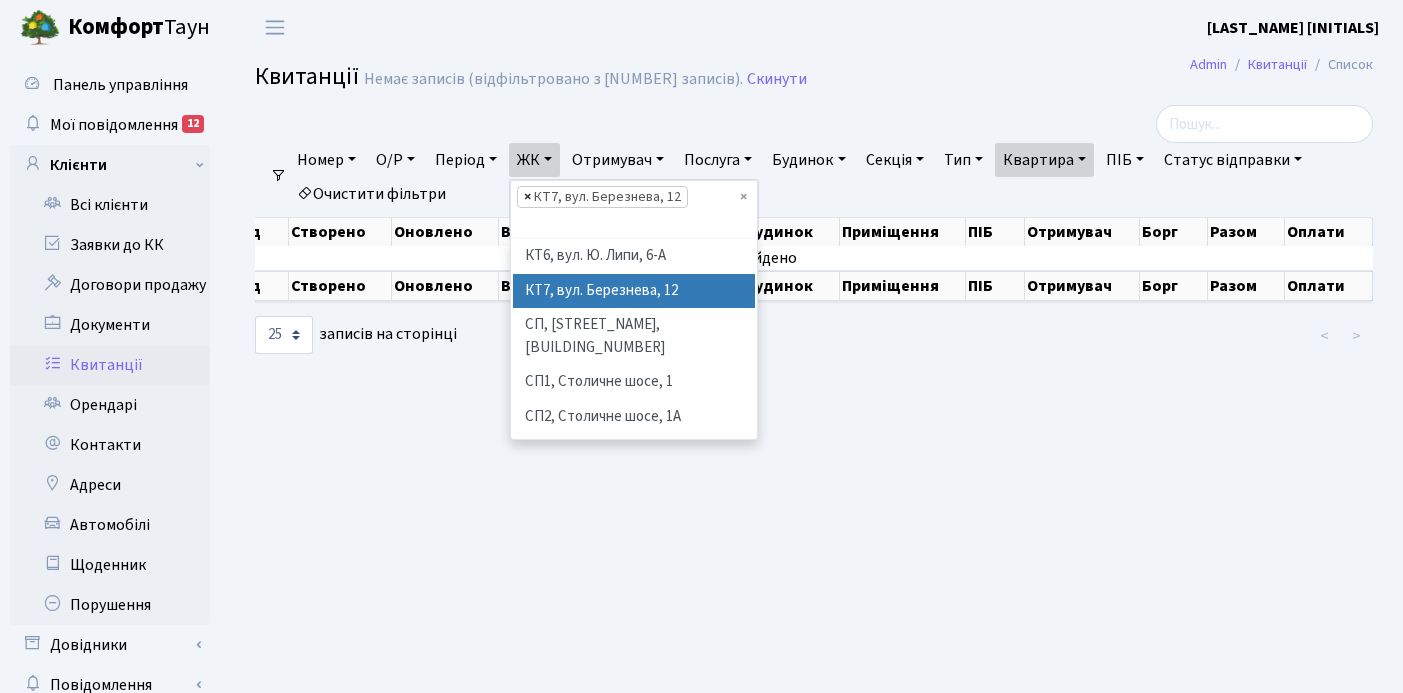 click on "×" at bounding box center [527, 197] 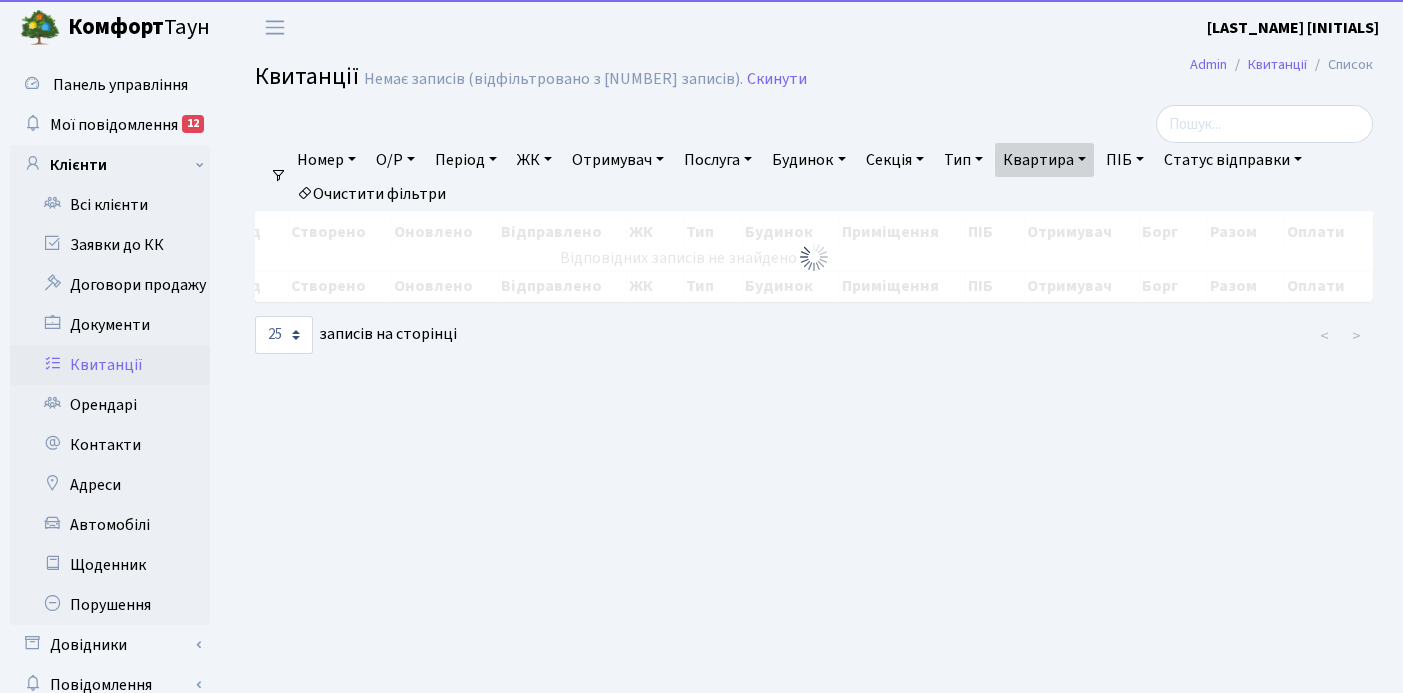 click on "ЖК" at bounding box center (534, 160) 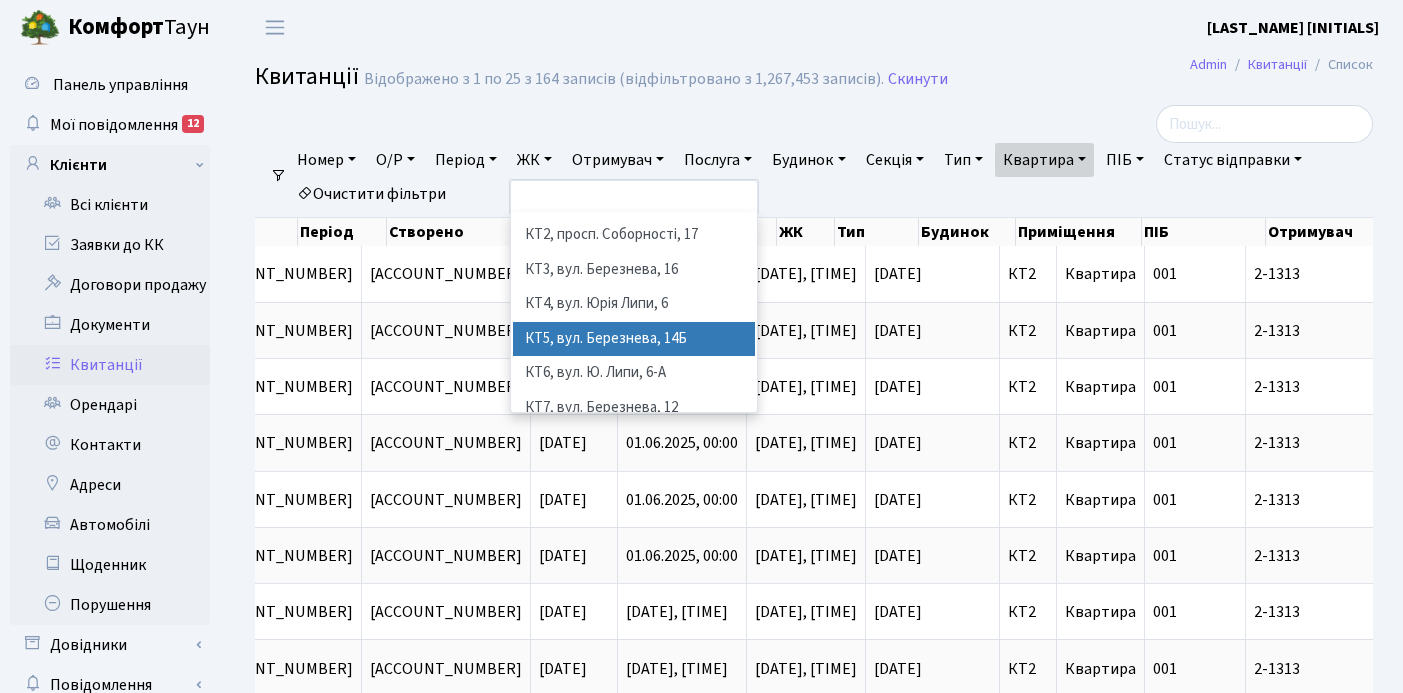 scroll, scrollTop: 78, scrollLeft: 0, axis: vertical 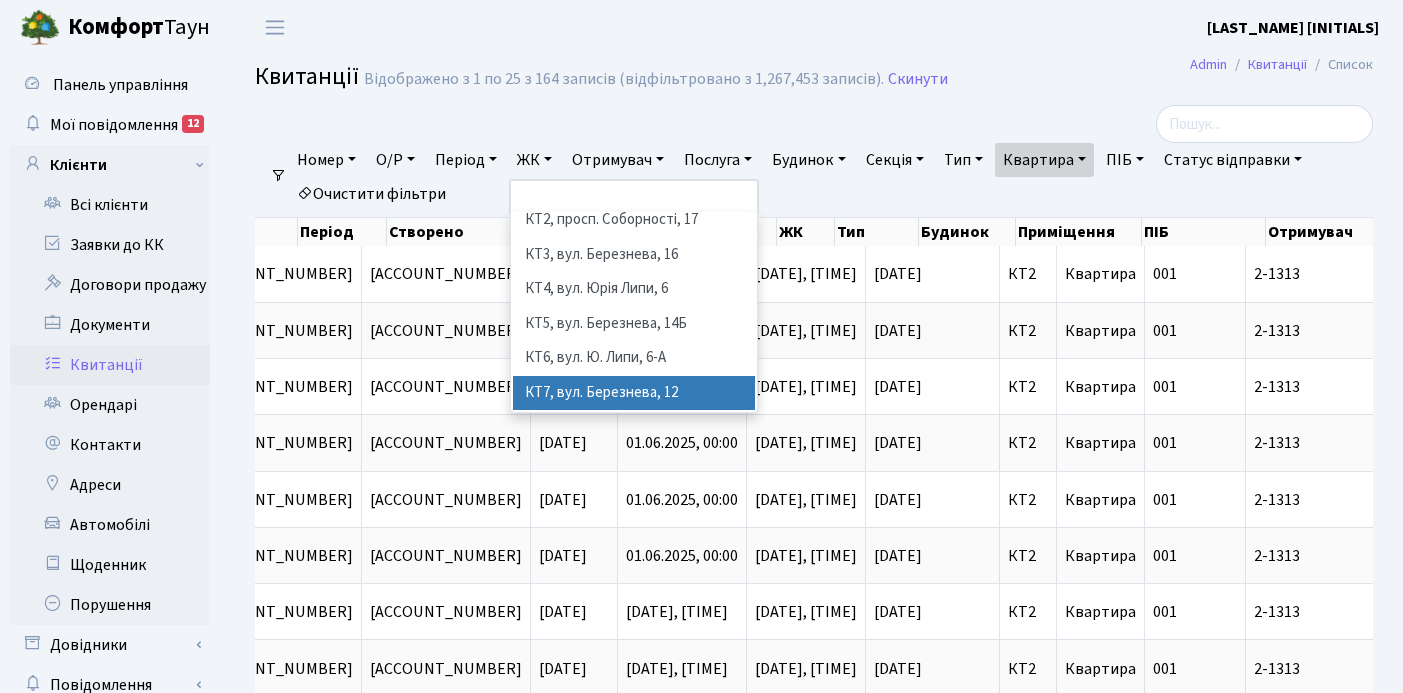 click on "КТ7, вул. Березнева, 12" at bounding box center (634, 393) 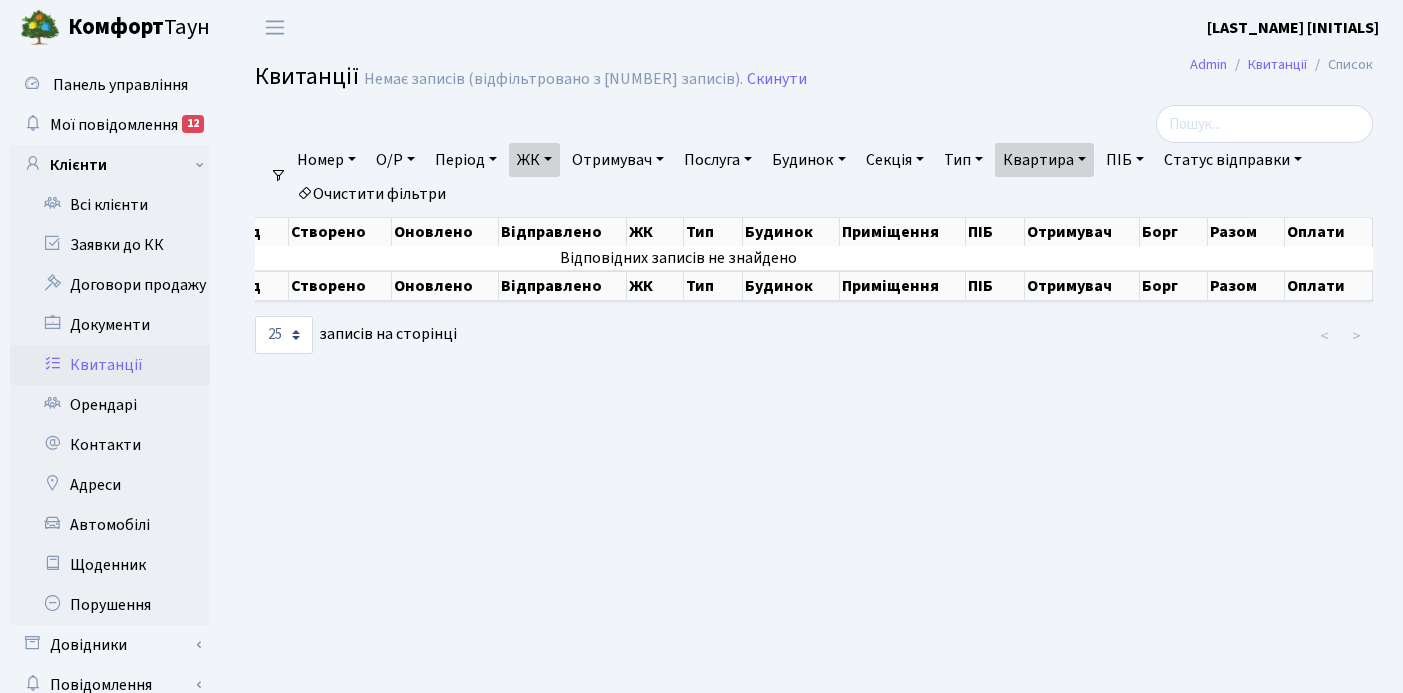 click on "ЖК" at bounding box center (534, 160) 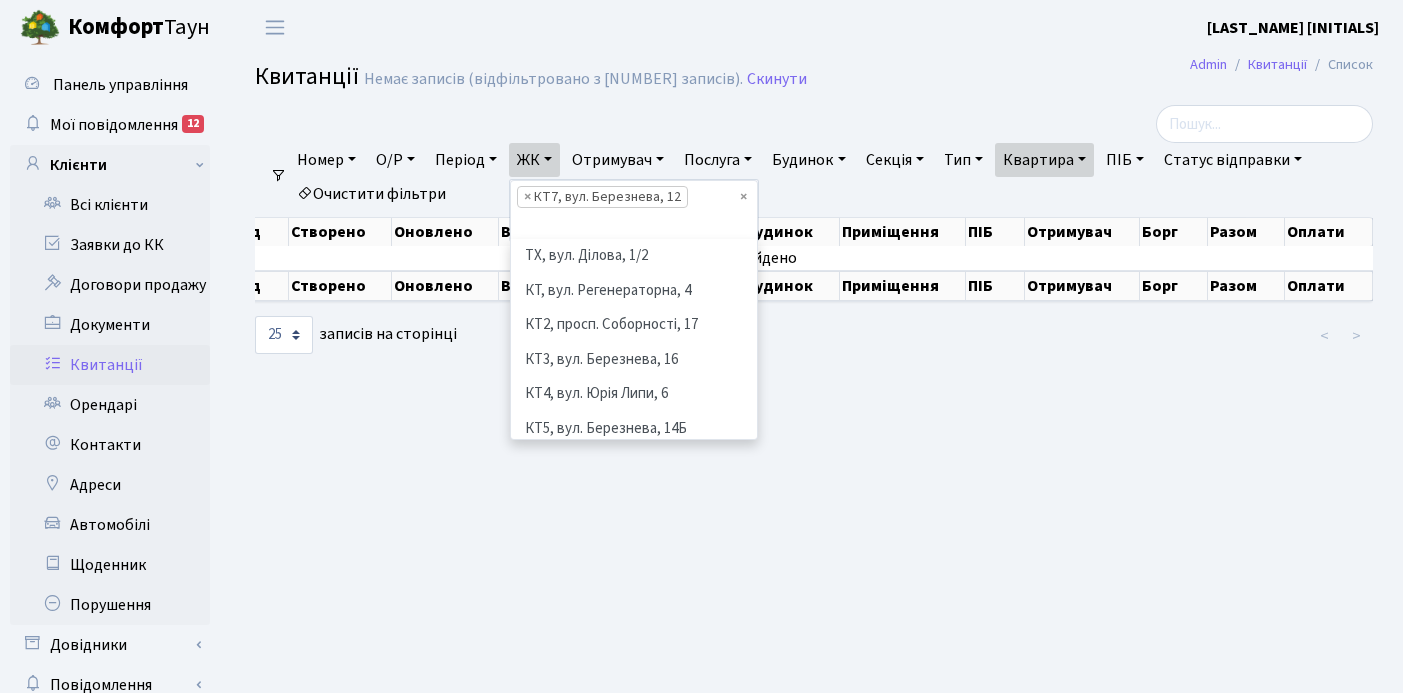 scroll, scrollTop: 207, scrollLeft: 0, axis: vertical 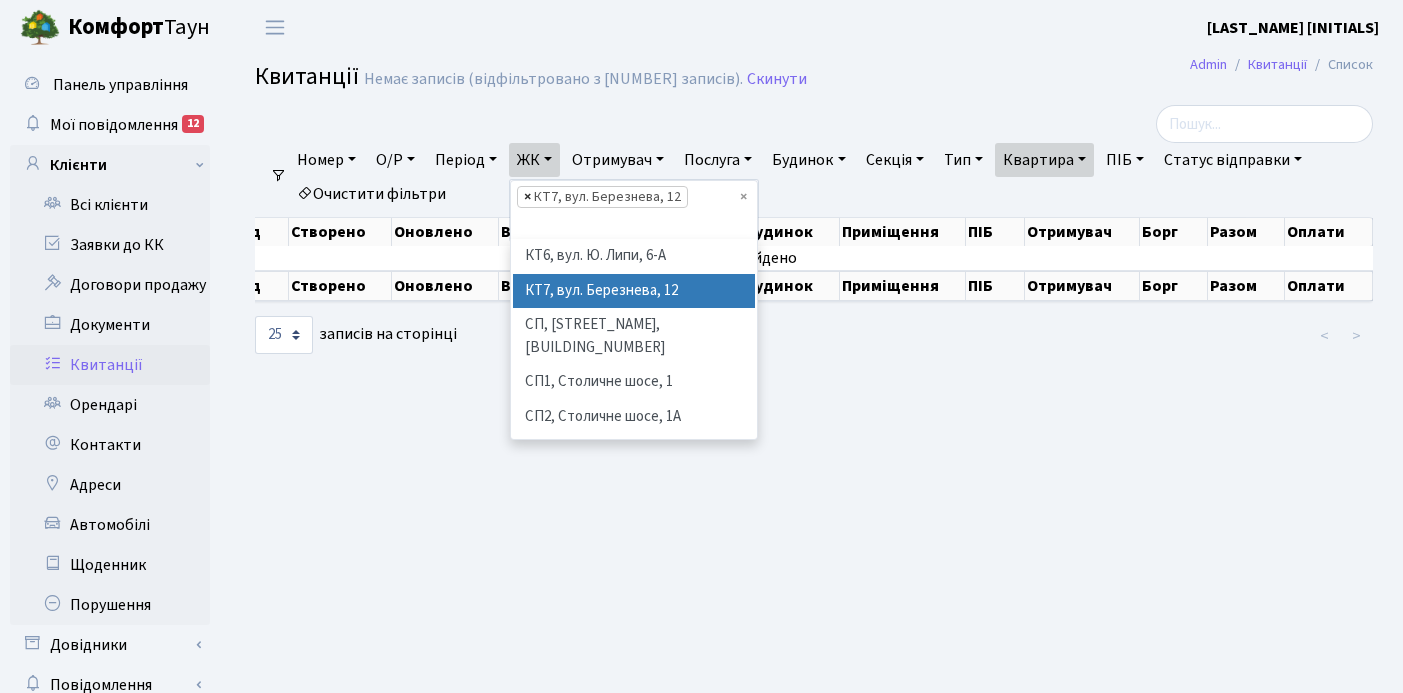 click on "×" at bounding box center (527, 197) 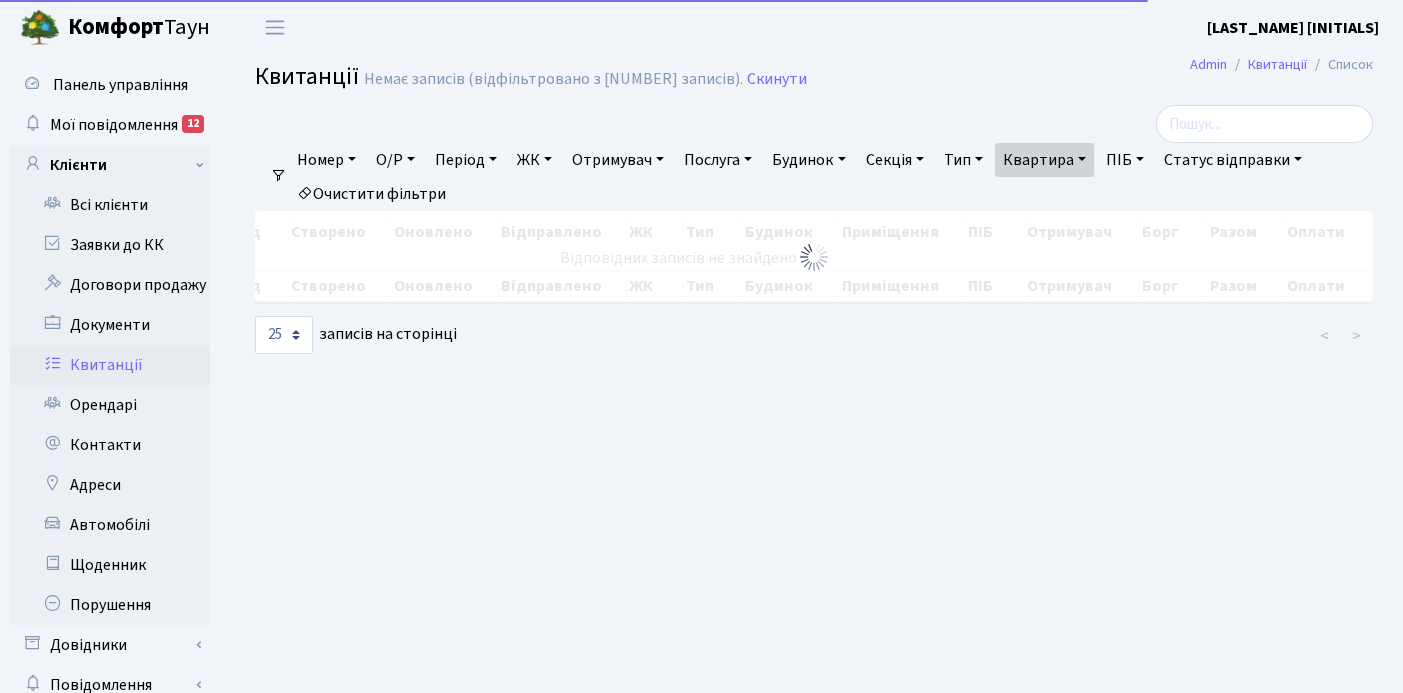 click on "ЖК" at bounding box center [534, 160] 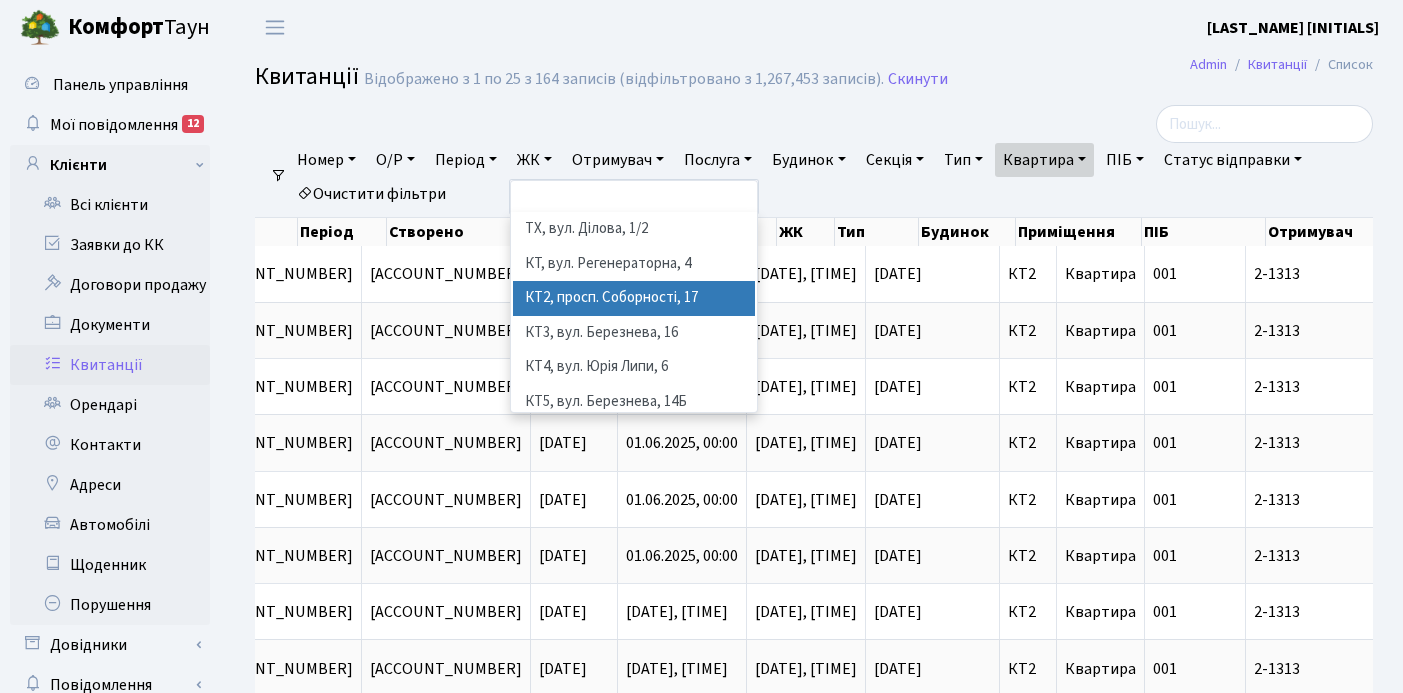 click on "КТ2, просп. Соборності, 17" at bounding box center (634, 298) 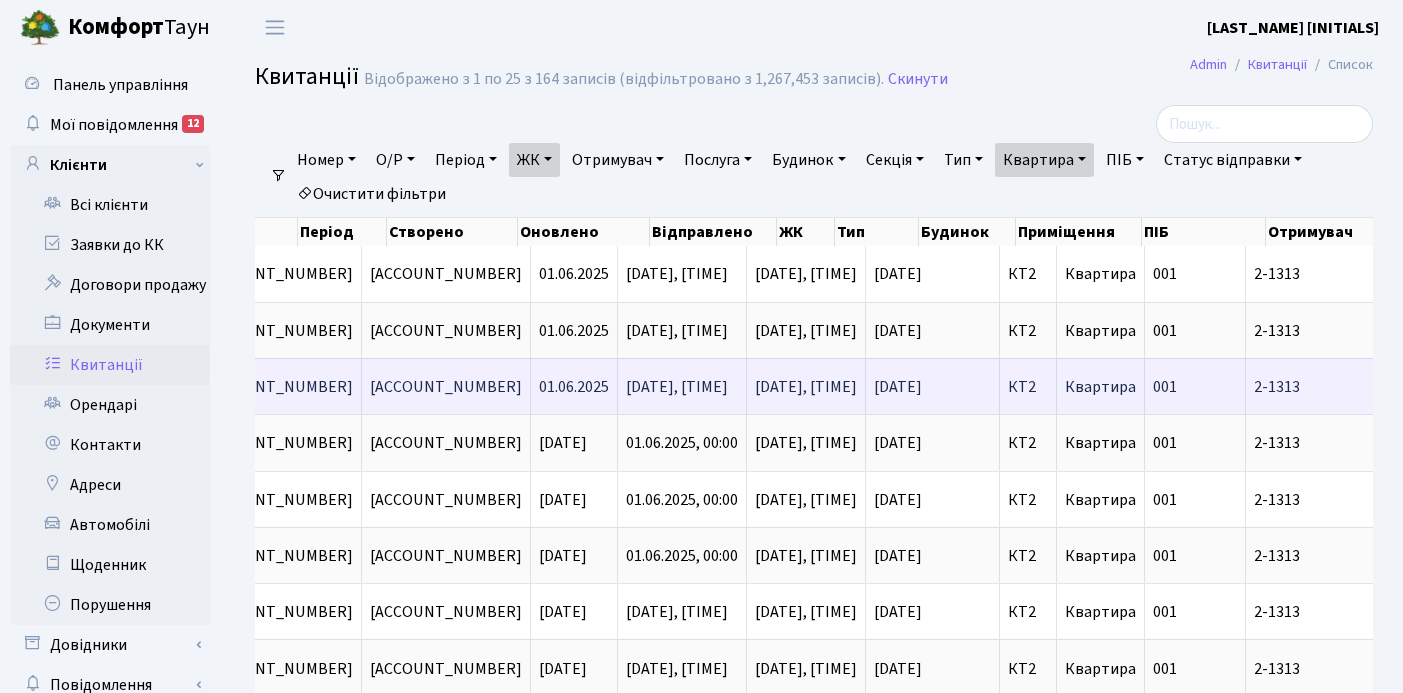 scroll, scrollTop: 0, scrollLeft: 709, axis: horizontal 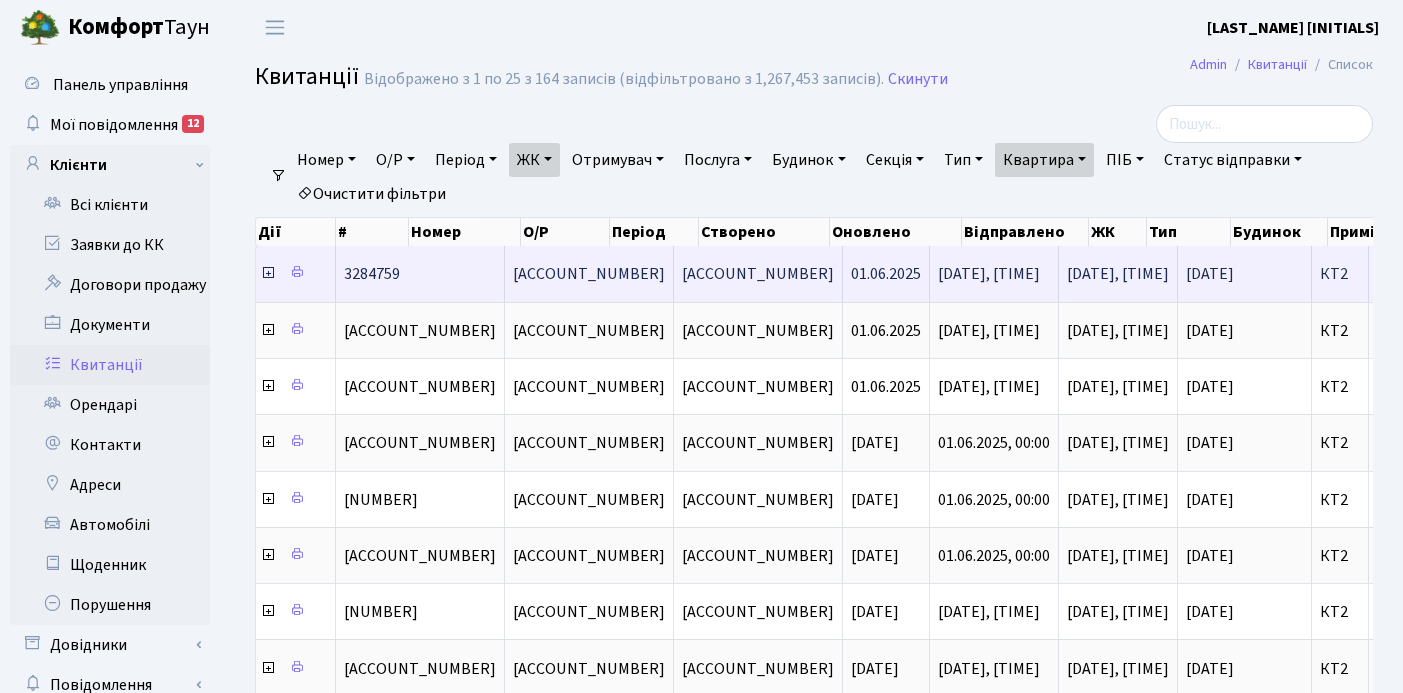 click at bounding box center (268, 273) 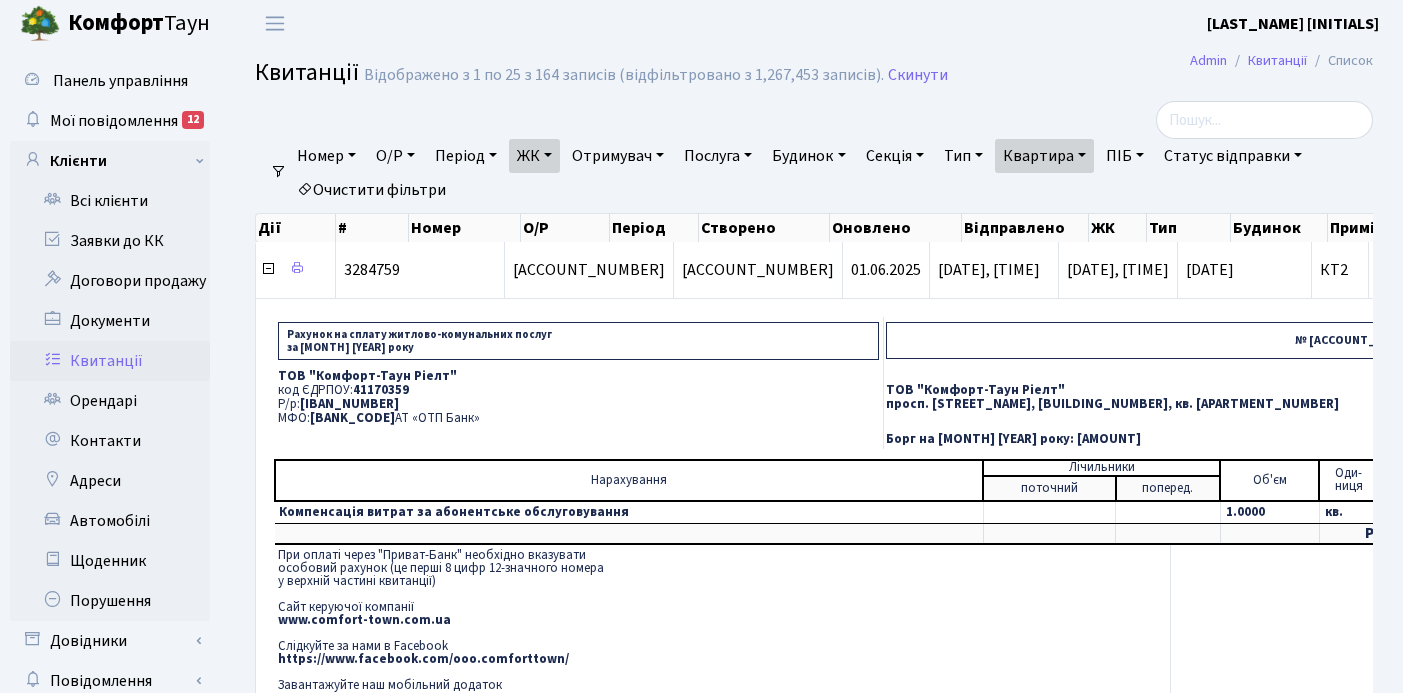 scroll, scrollTop: 5, scrollLeft: 0, axis: vertical 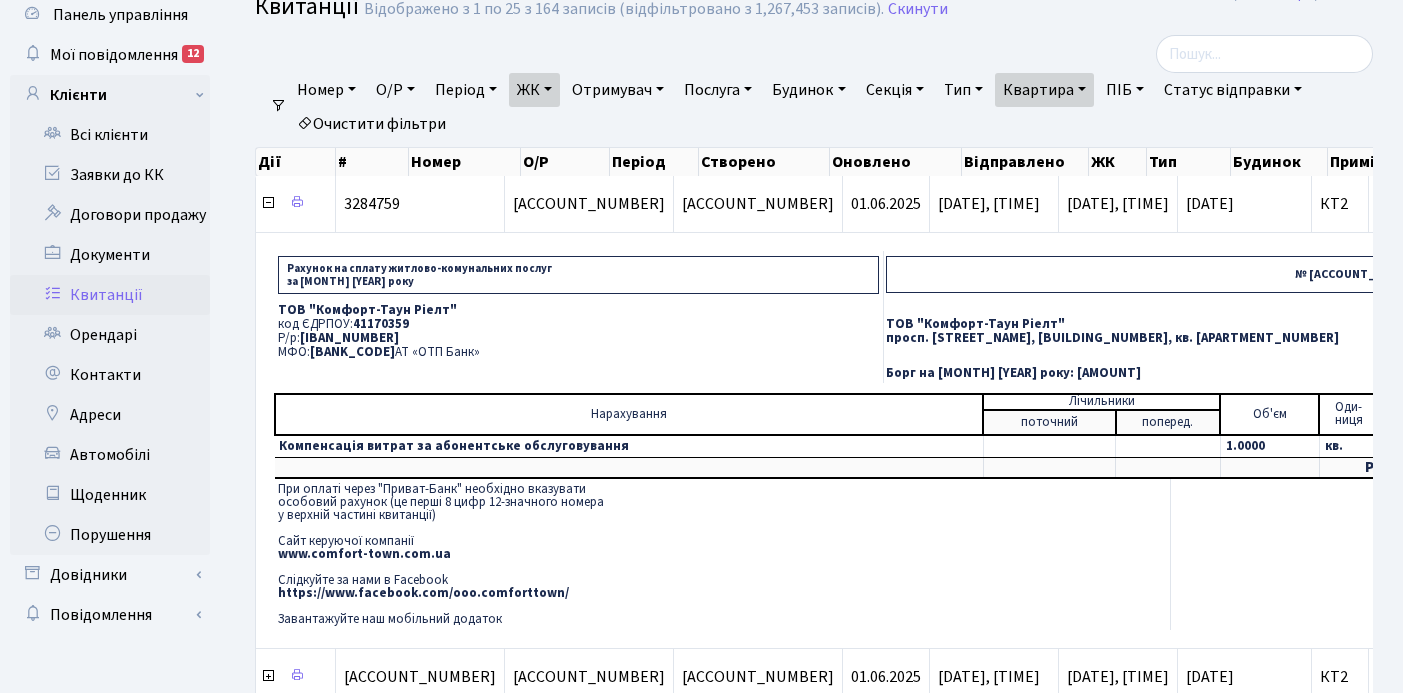drag, startPoint x: 279, startPoint y: 307, endPoint x: 441, endPoint y: 350, distance: 167.60966 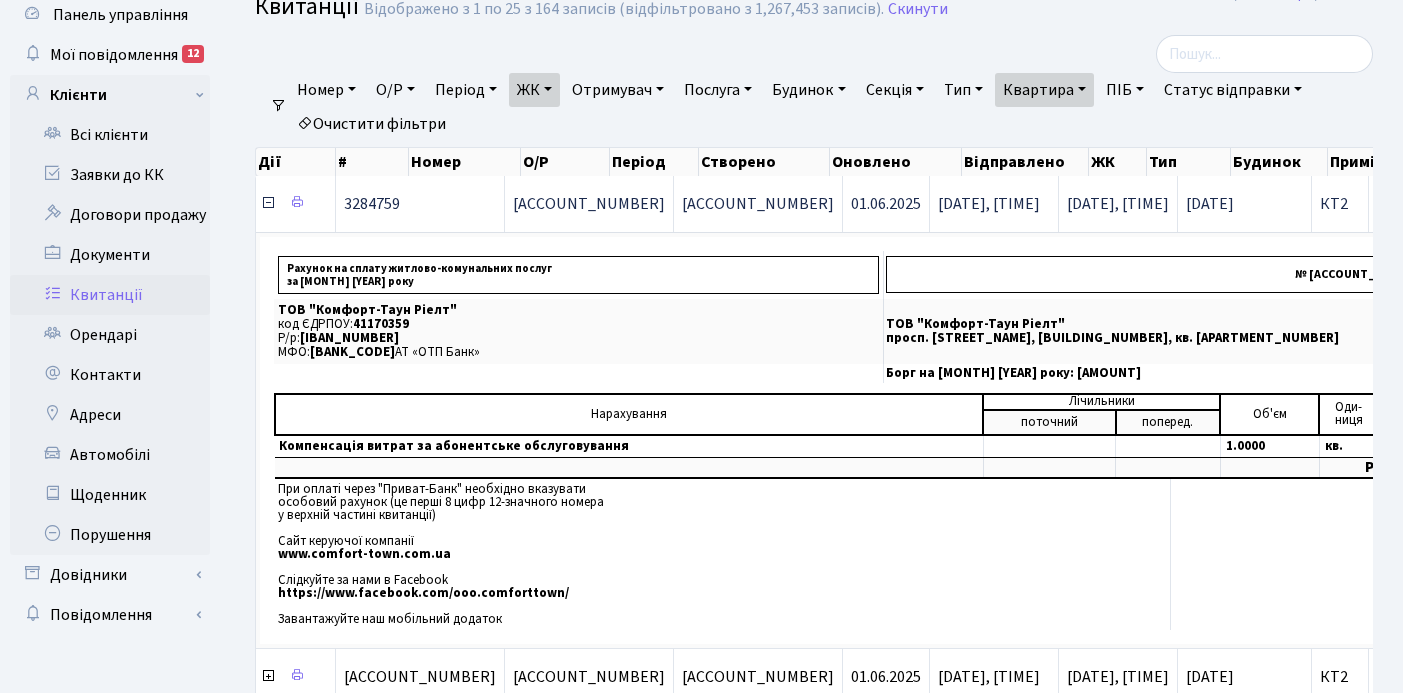 click at bounding box center (268, 203) 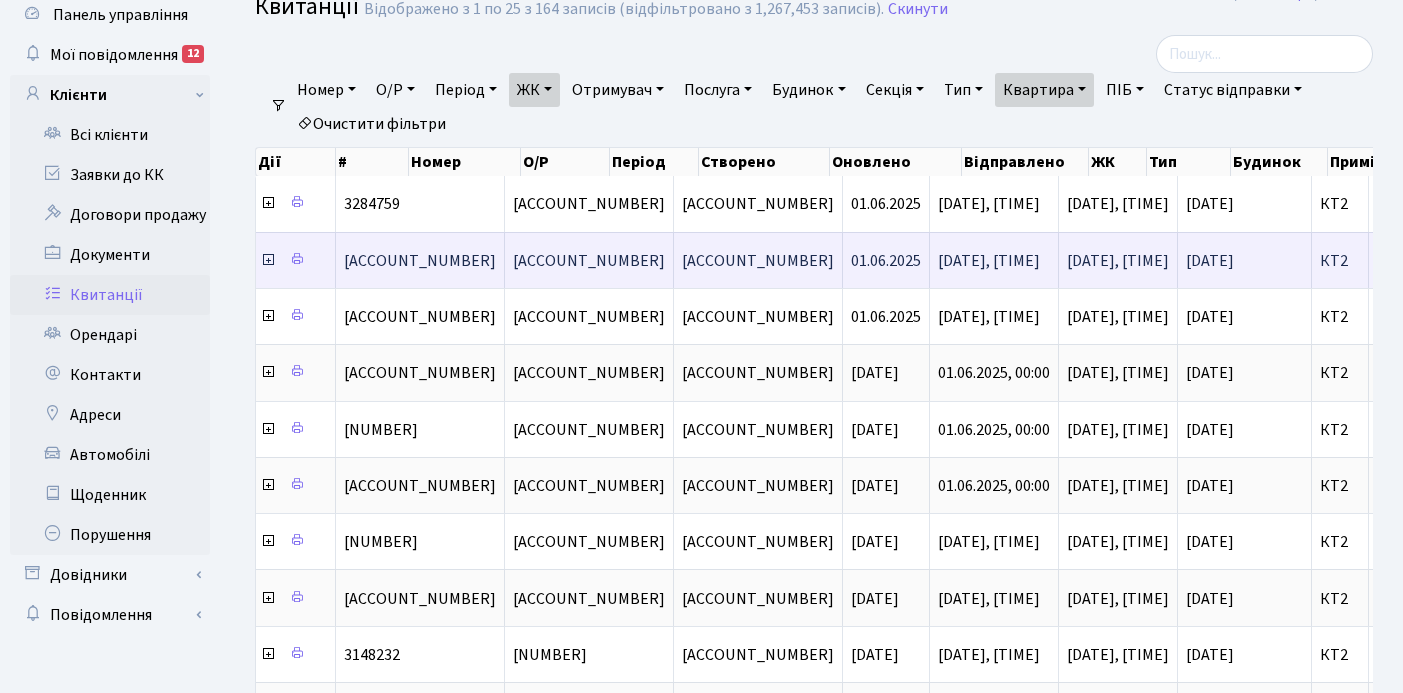 click at bounding box center (268, 260) 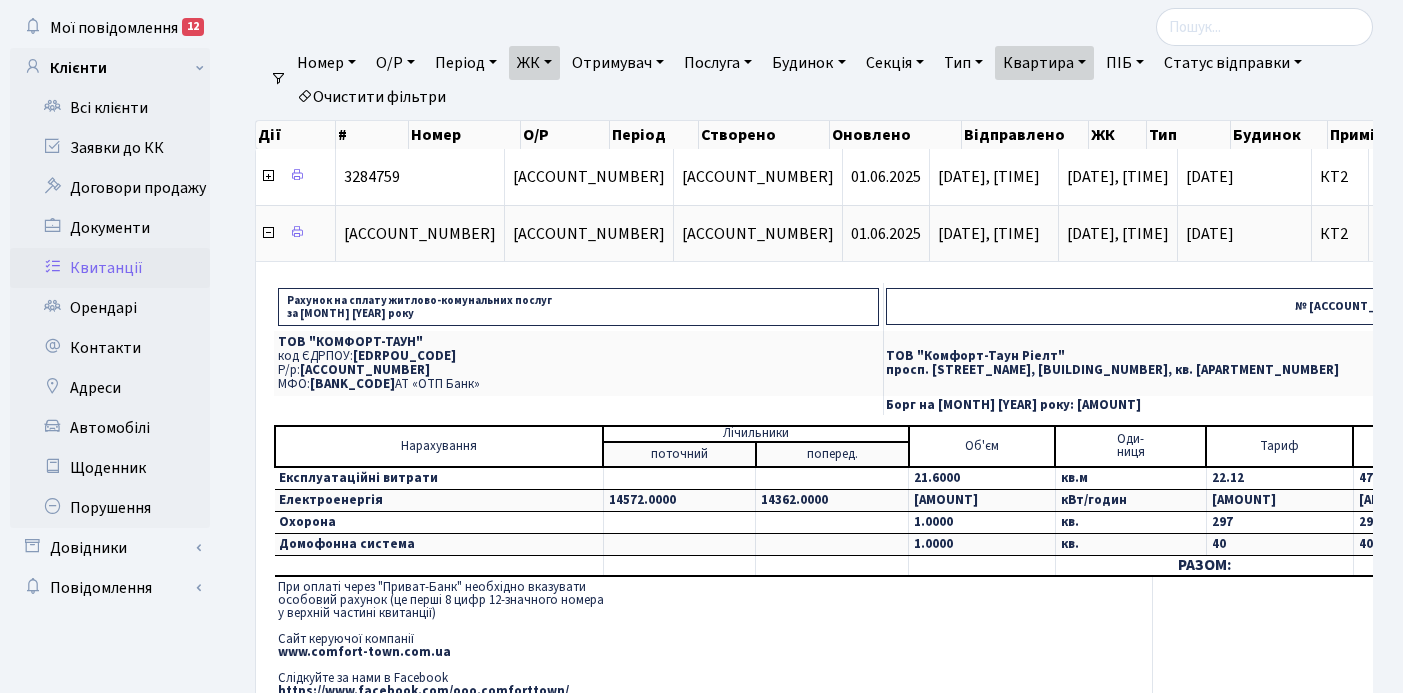 scroll, scrollTop: 99, scrollLeft: 0, axis: vertical 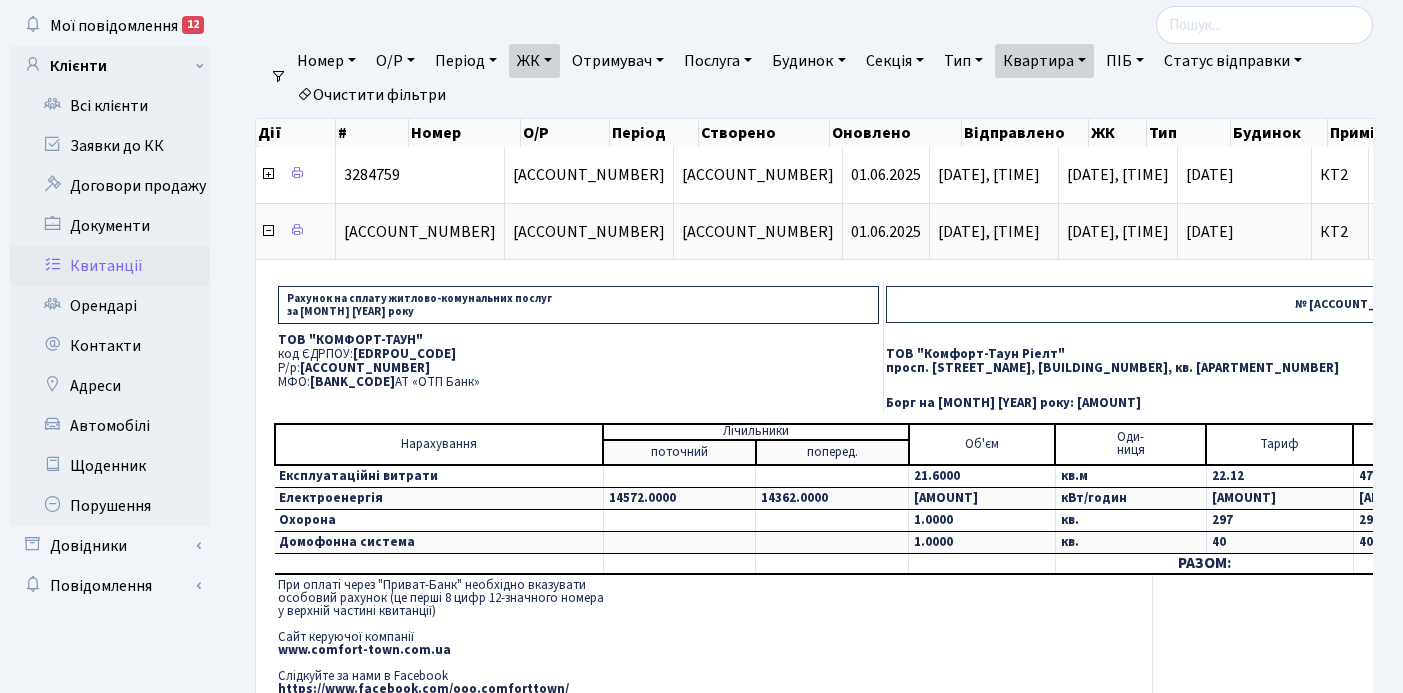 drag, startPoint x: 278, startPoint y: 335, endPoint x: 441, endPoint y: 382, distance: 169.6408 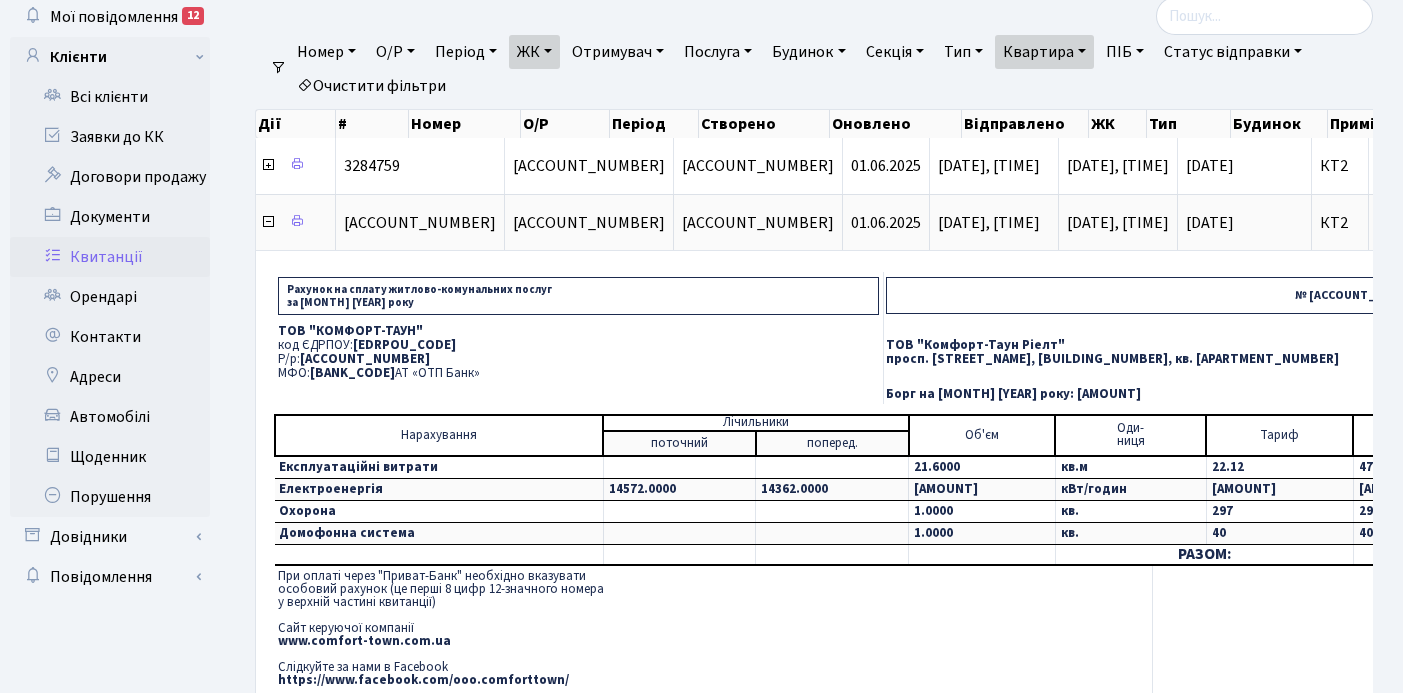 scroll, scrollTop: 126, scrollLeft: 0, axis: vertical 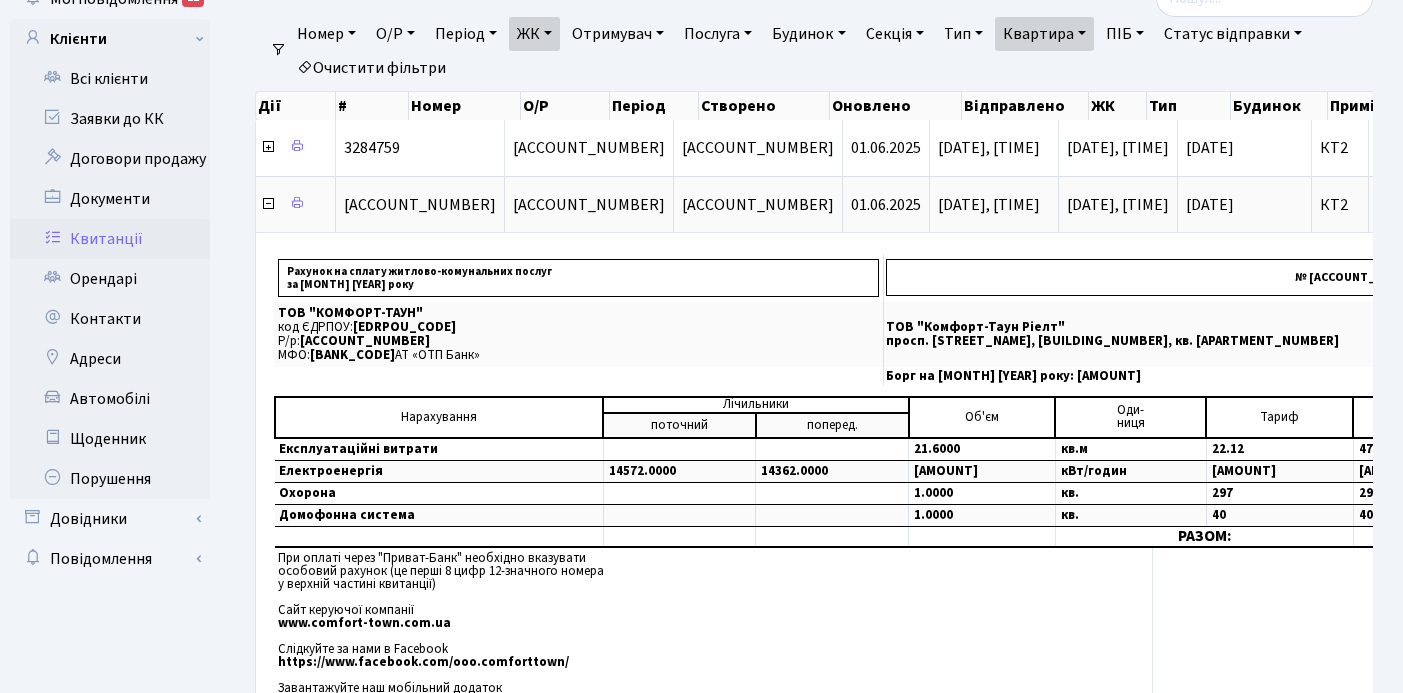 click on "Квартира" at bounding box center [1044, 34] 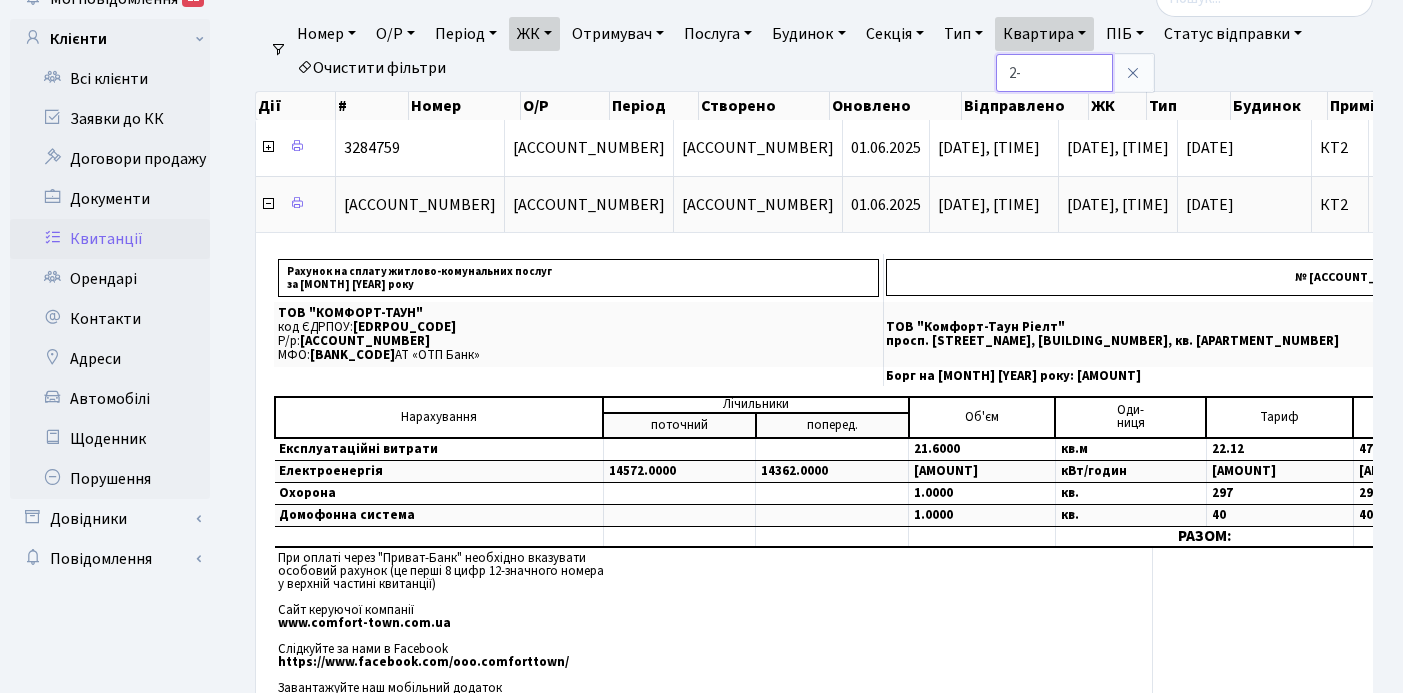 type on "2" 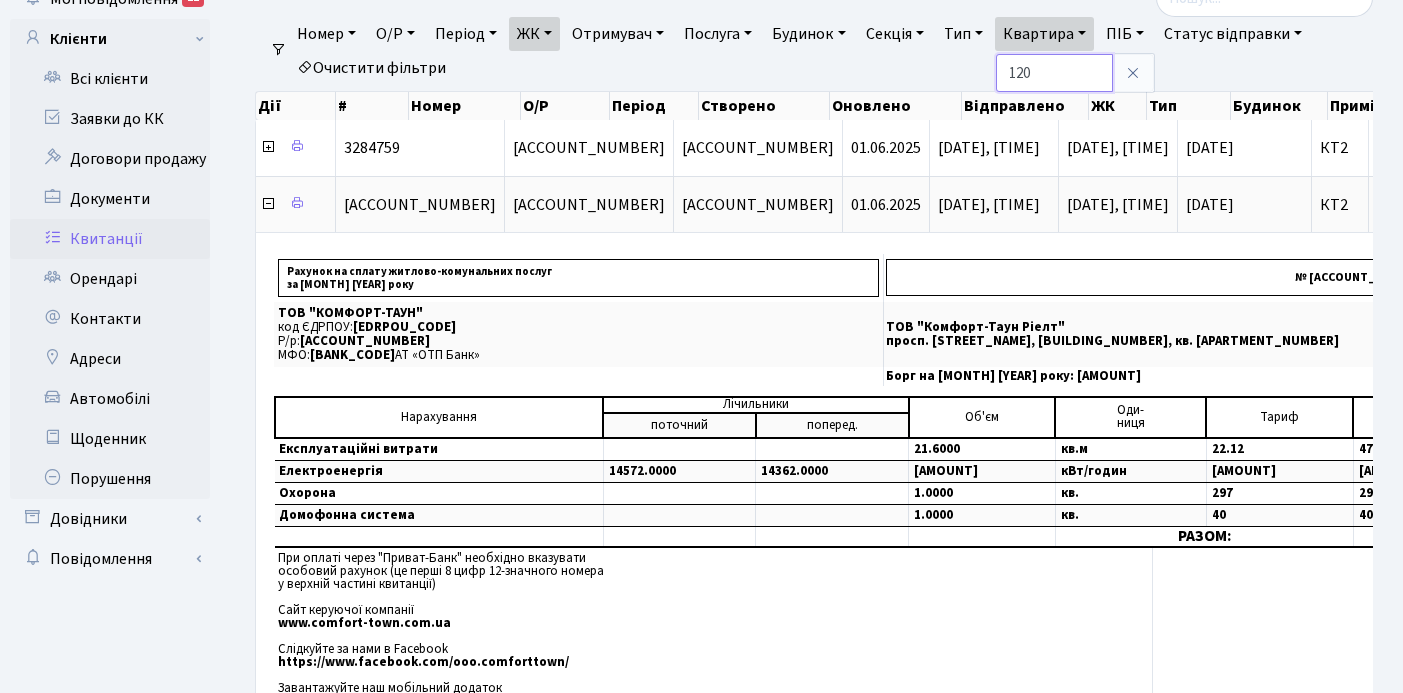 type on "120" 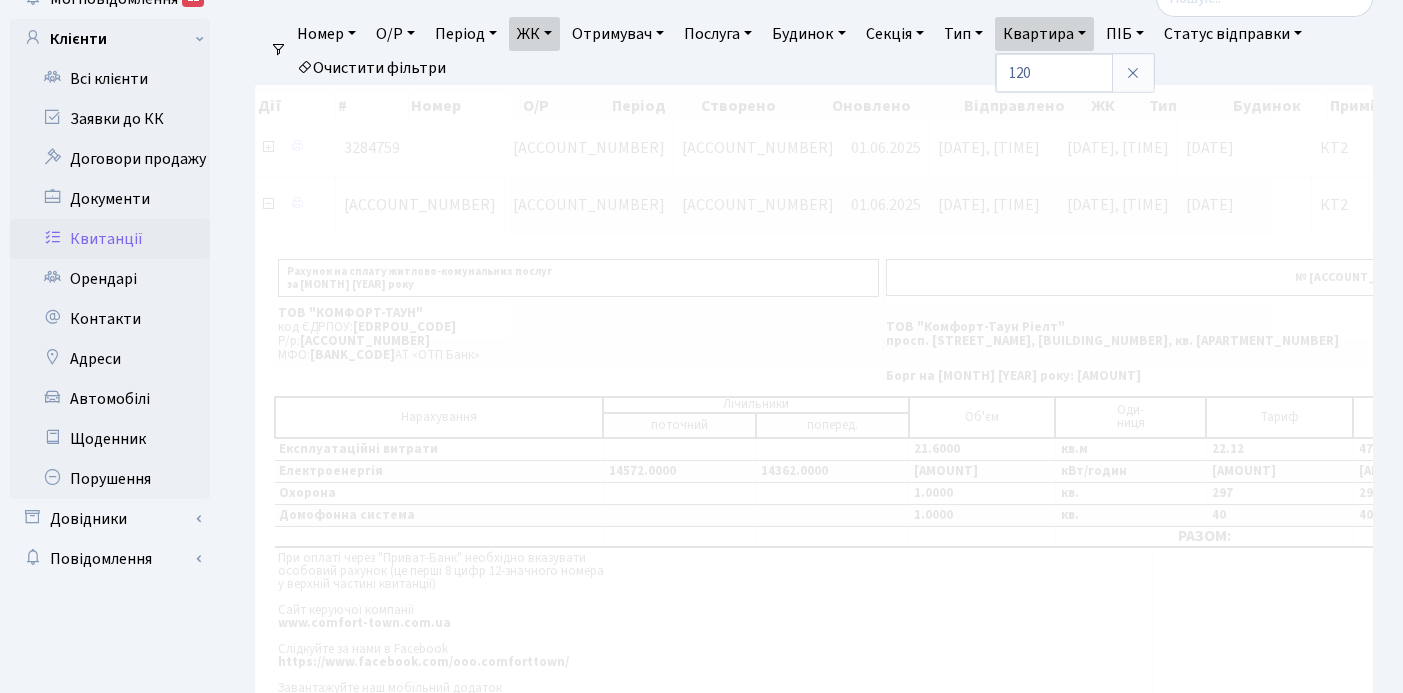 click on "ЖК" at bounding box center [534, 34] 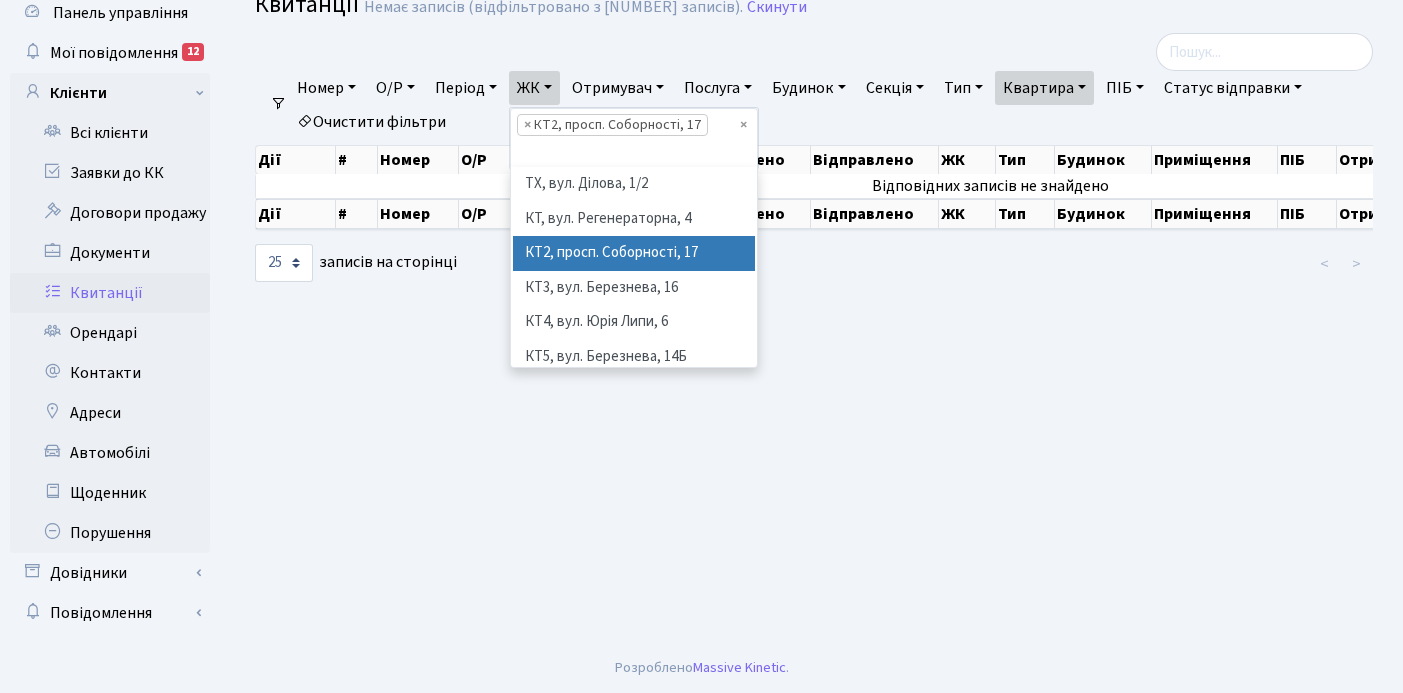 scroll, scrollTop: 72, scrollLeft: 0, axis: vertical 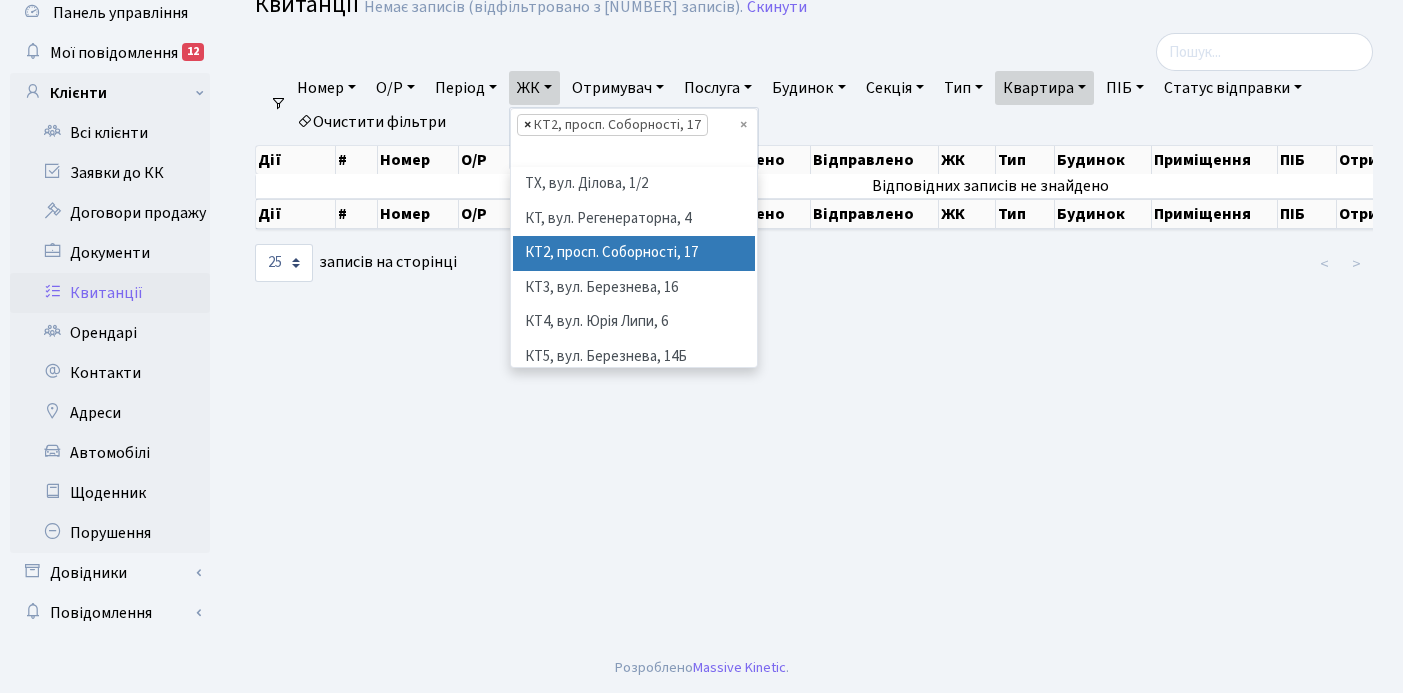 click on "КТ[NUMBER], просп. [STREET_NAME], [BUILDING_NUMBER]" at bounding box center [612, 125] 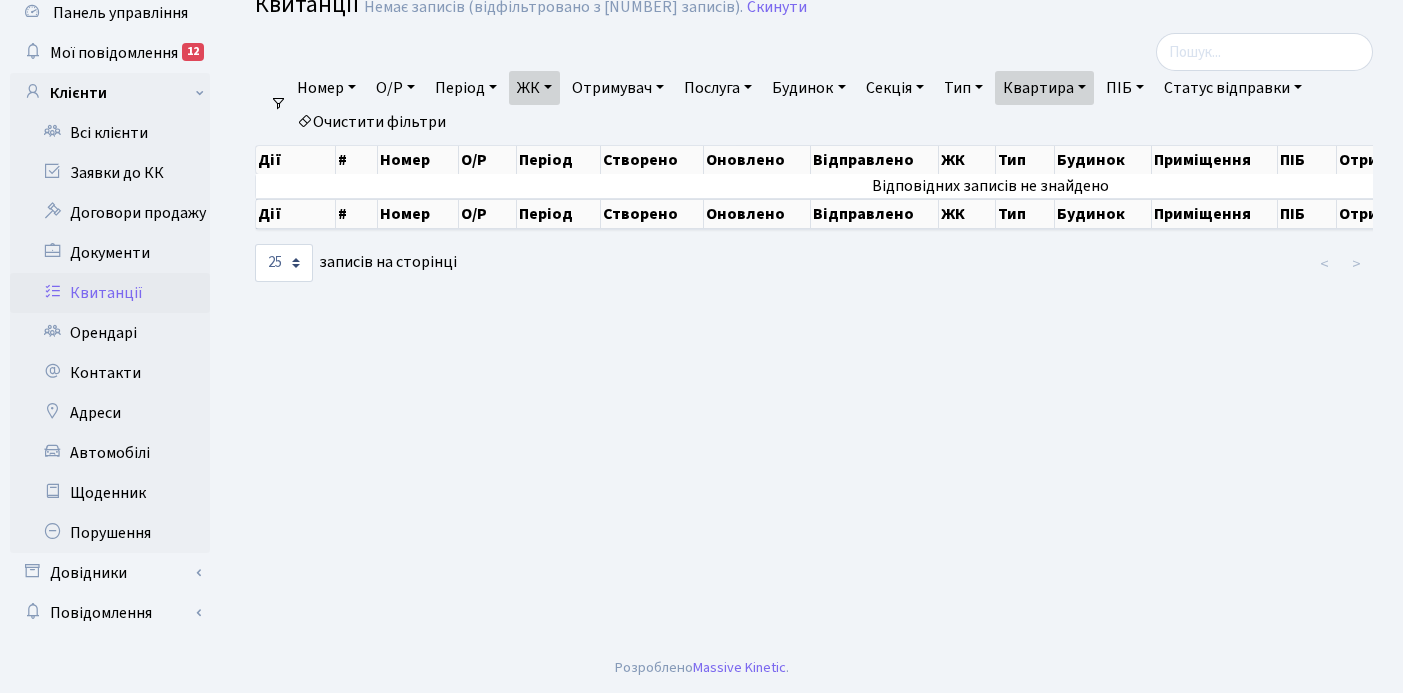 click on "ЖК" at bounding box center (534, 88) 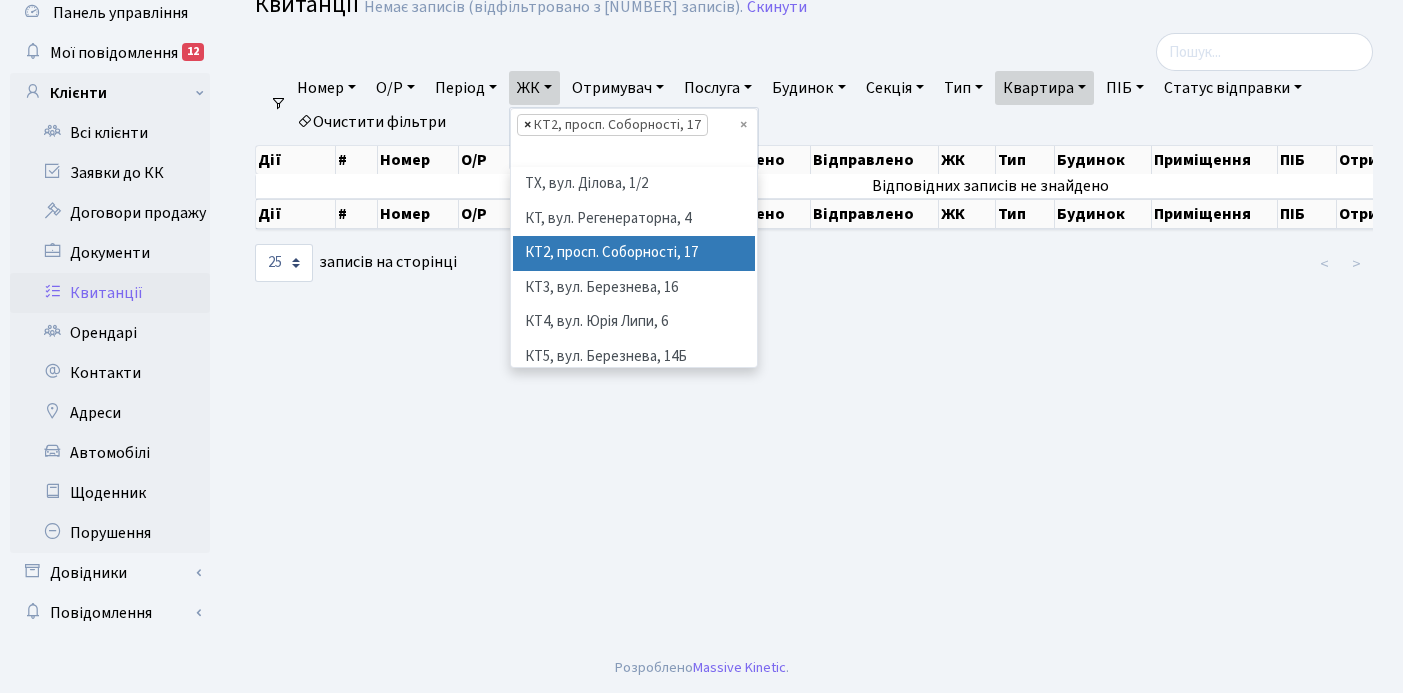 click on "×" at bounding box center (527, 125) 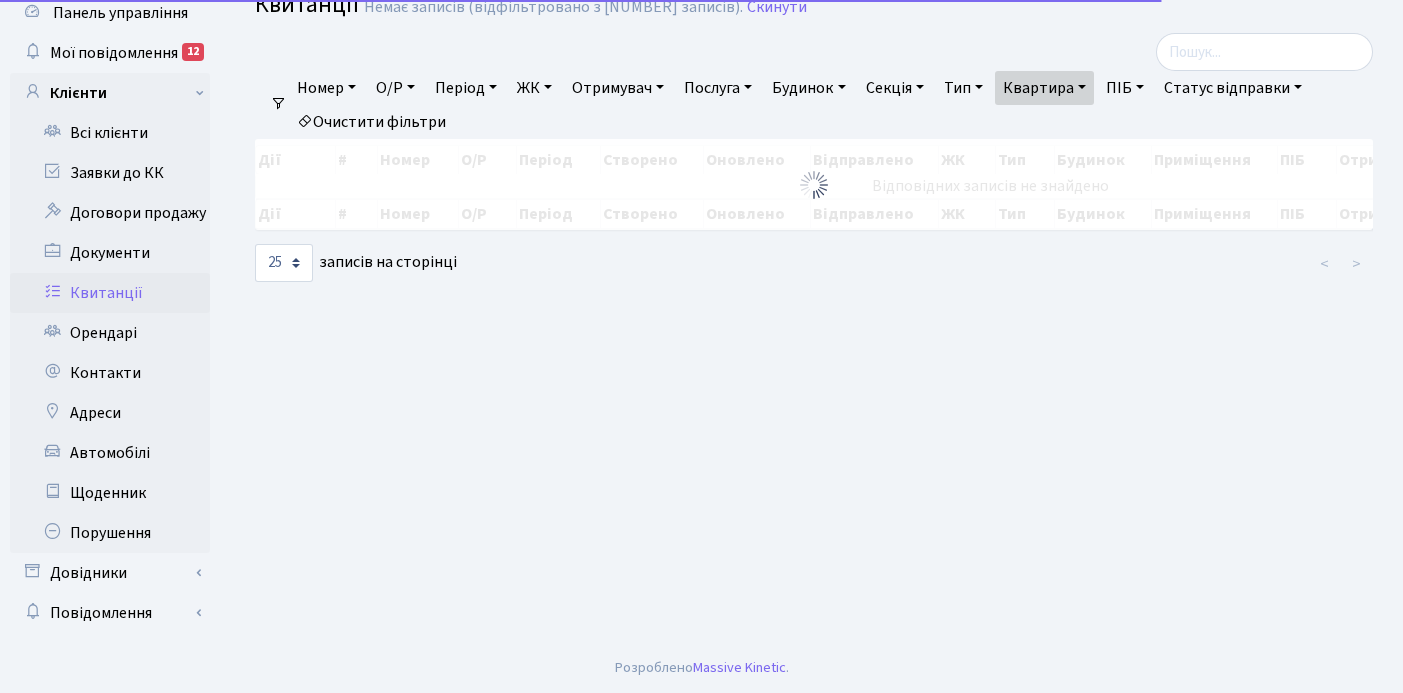 click on "ЖК" at bounding box center [534, 88] 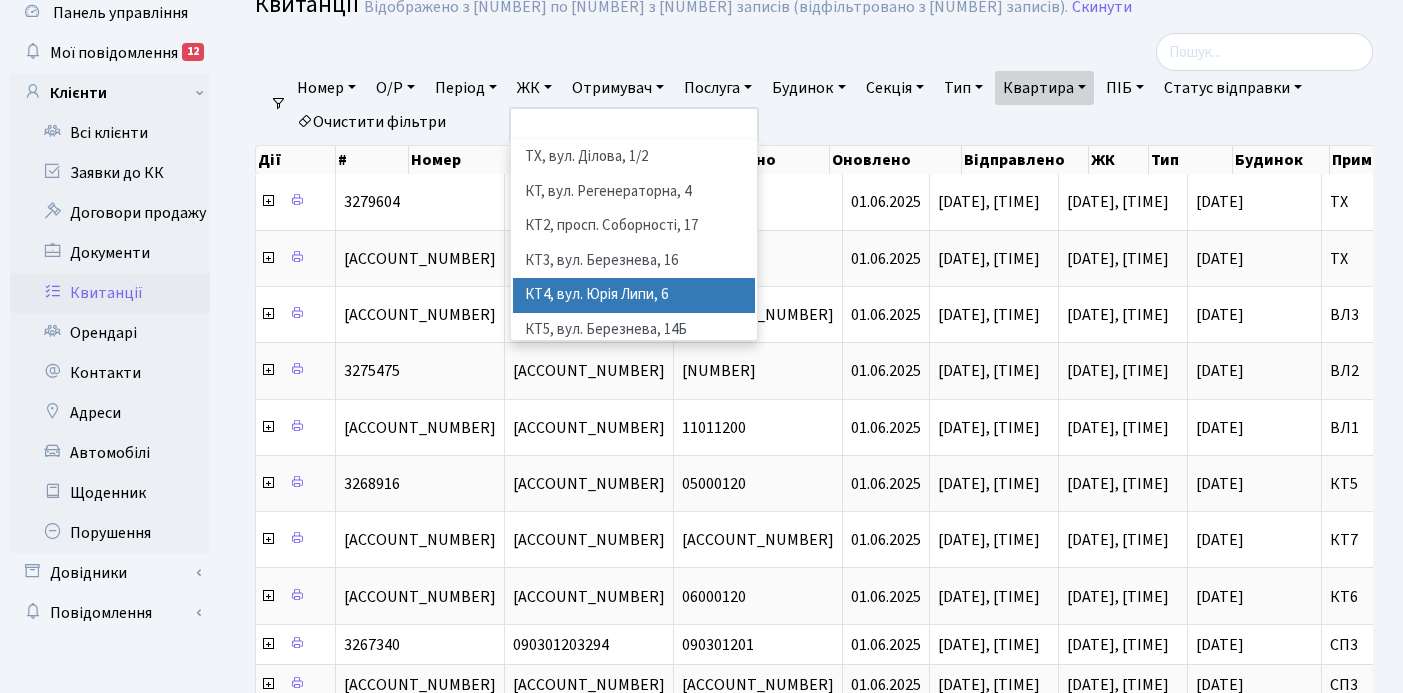 scroll, scrollTop: 126, scrollLeft: 0, axis: vertical 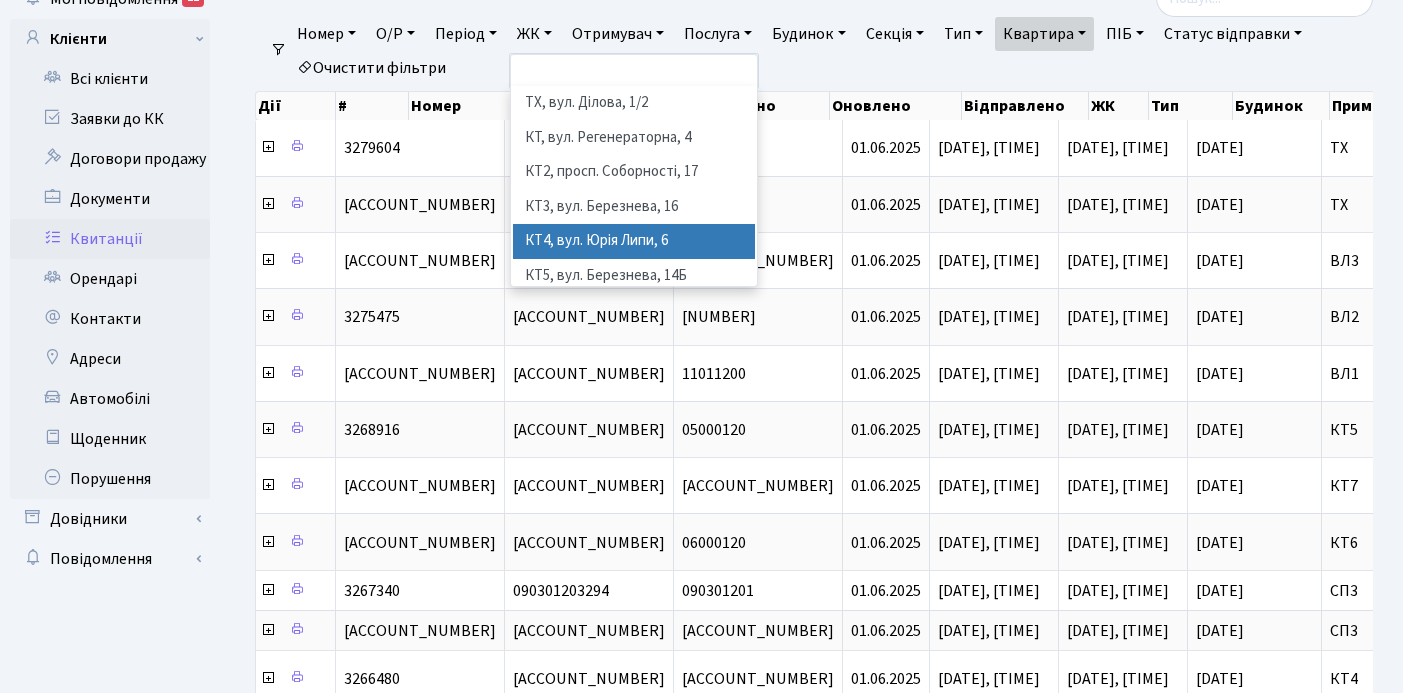 click on "КТ4, вул. Юрія Липи, 6" at bounding box center [634, 241] 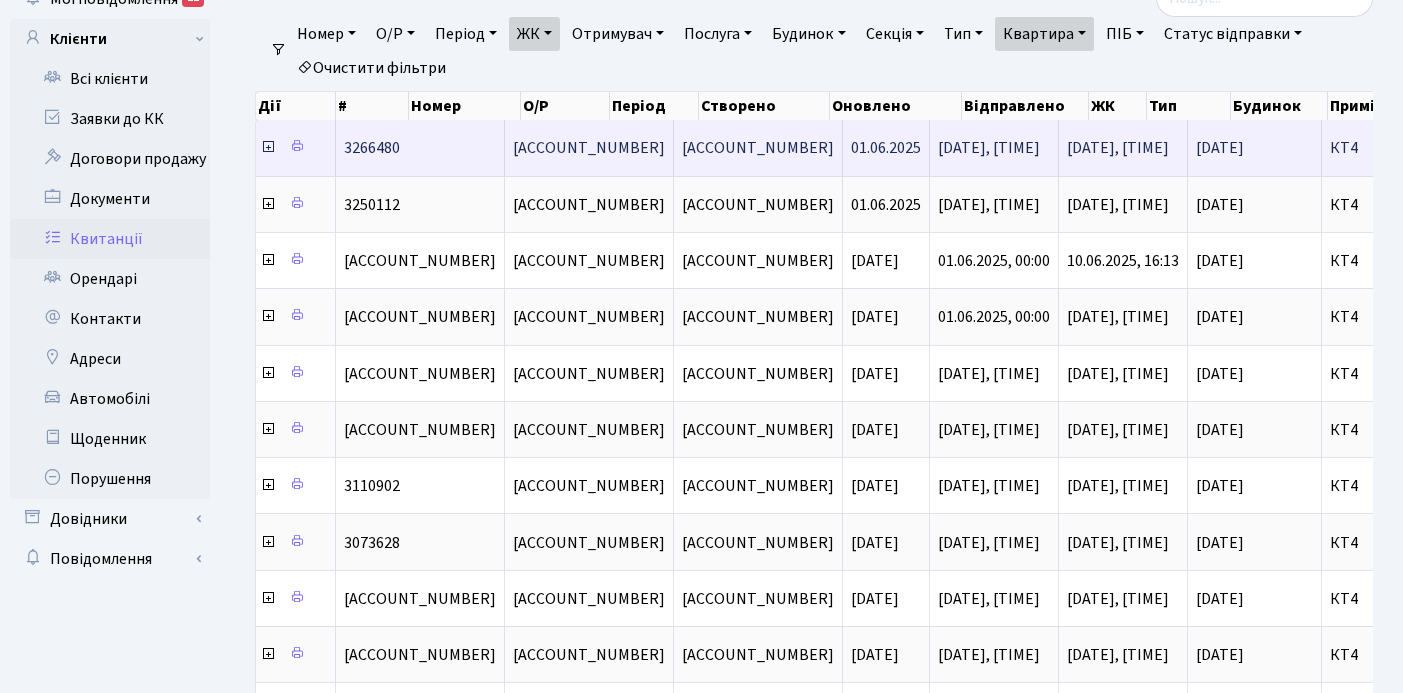 click at bounding box center [268, 147] 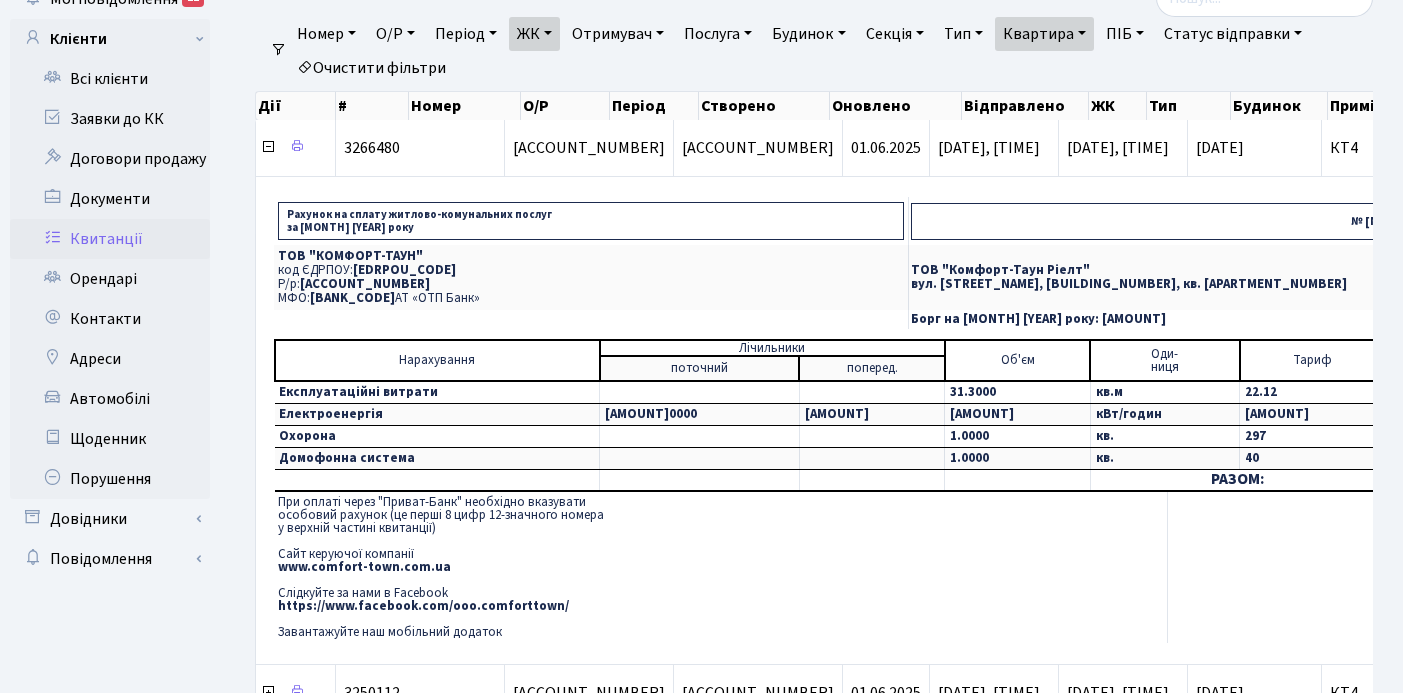 scroll, scrollTop: 0, scrollLeft: 48, axis: horizontal 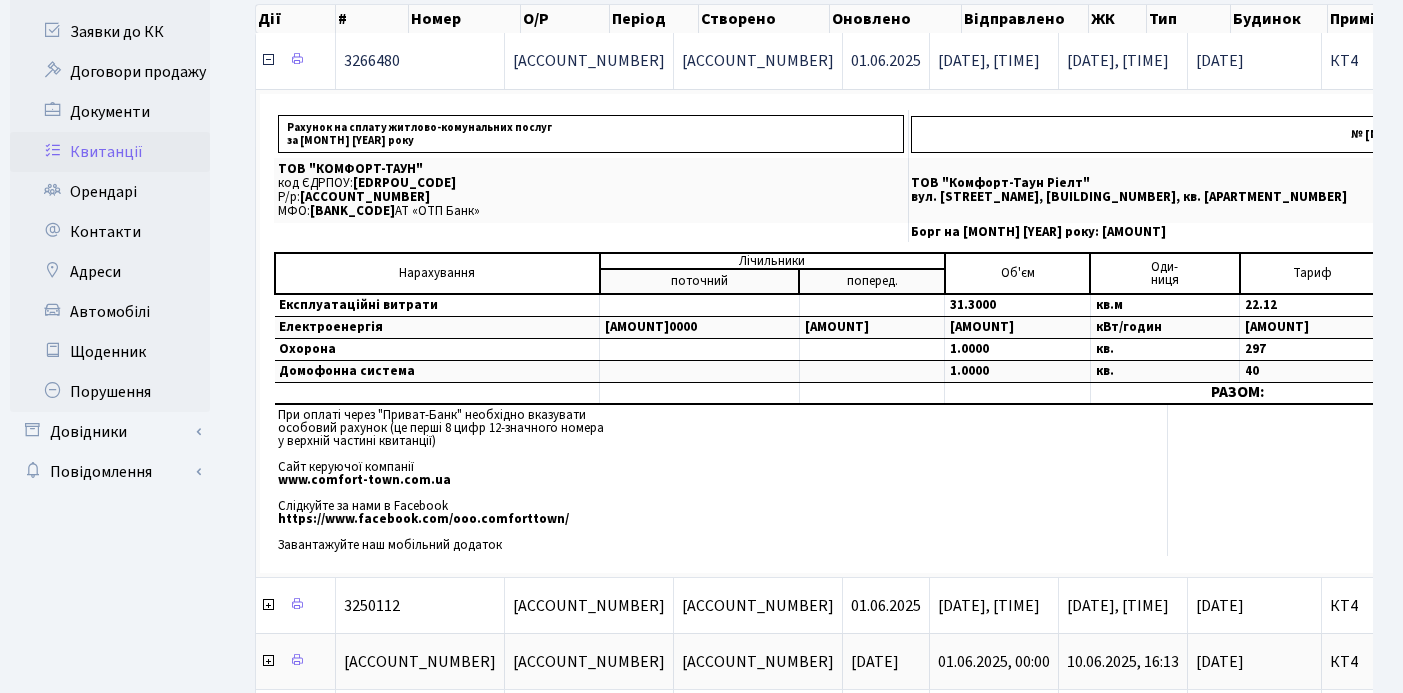 click at bounding box center [268, 60] 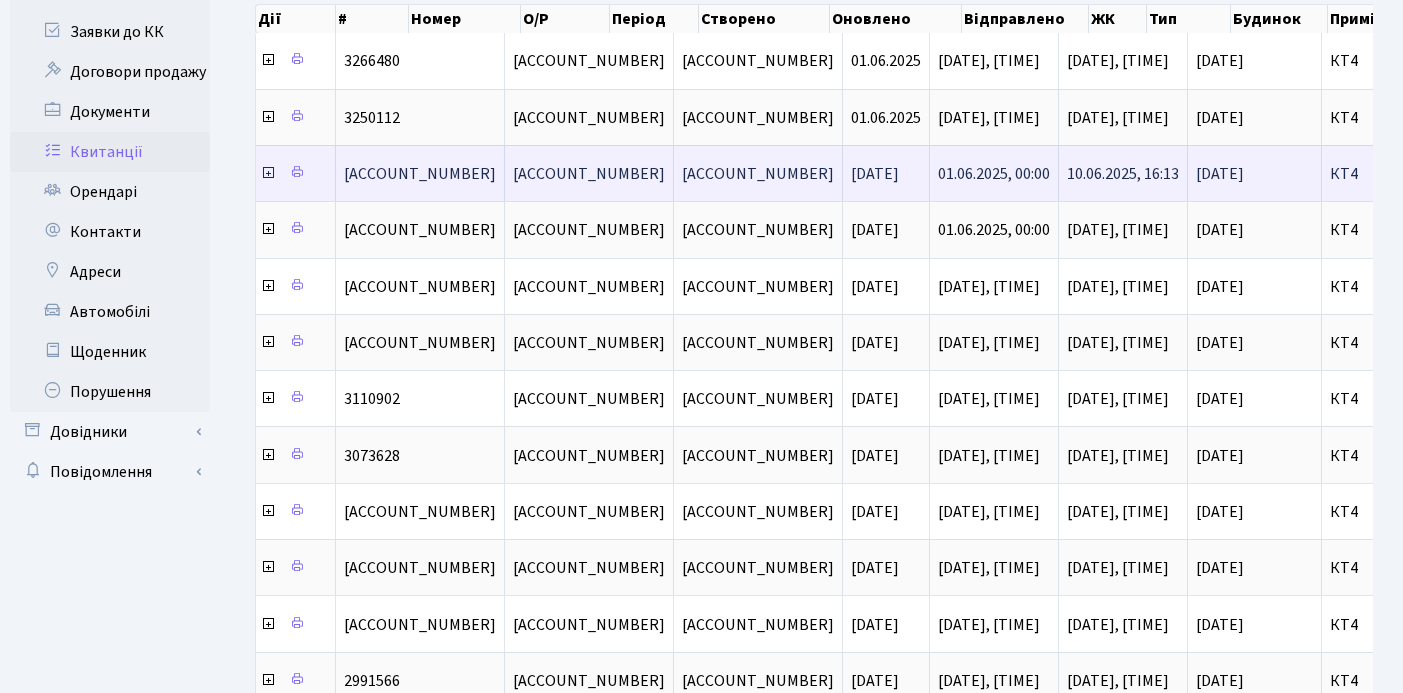click at bounding box center [268, 173] 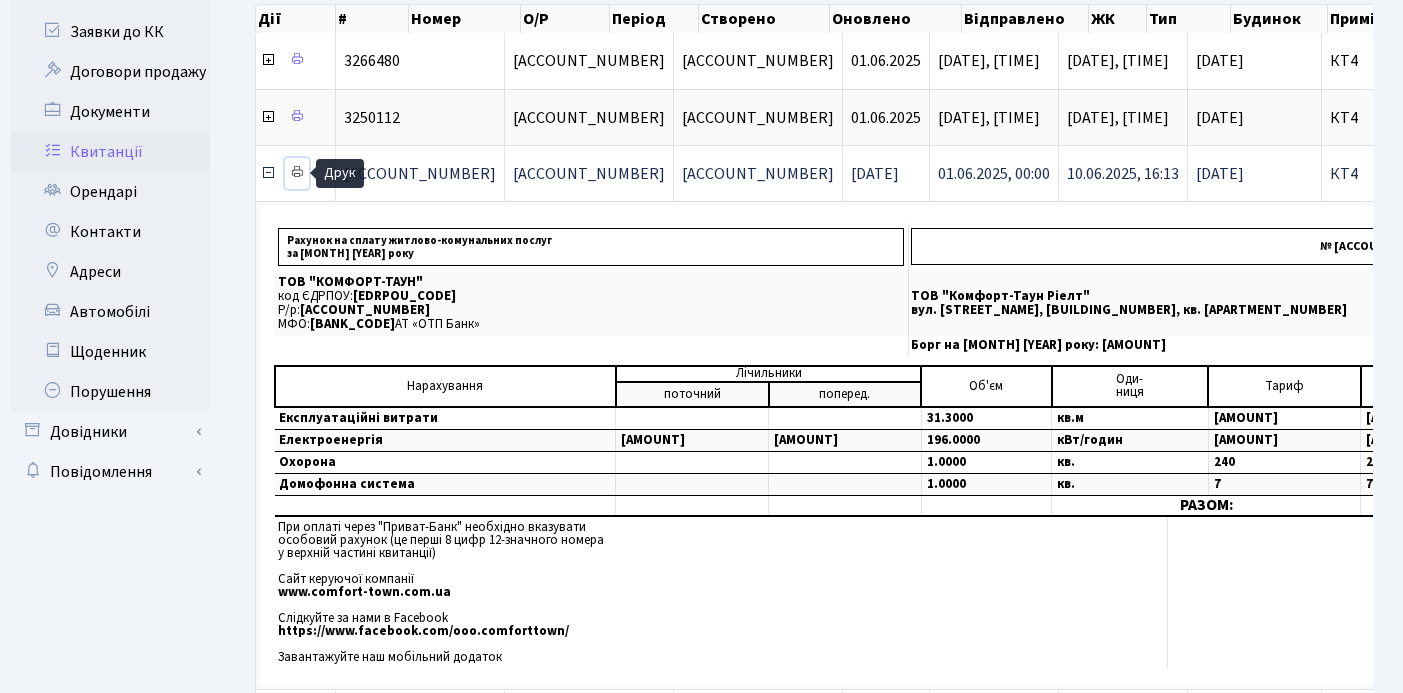 click at bounding box center (297, 172) 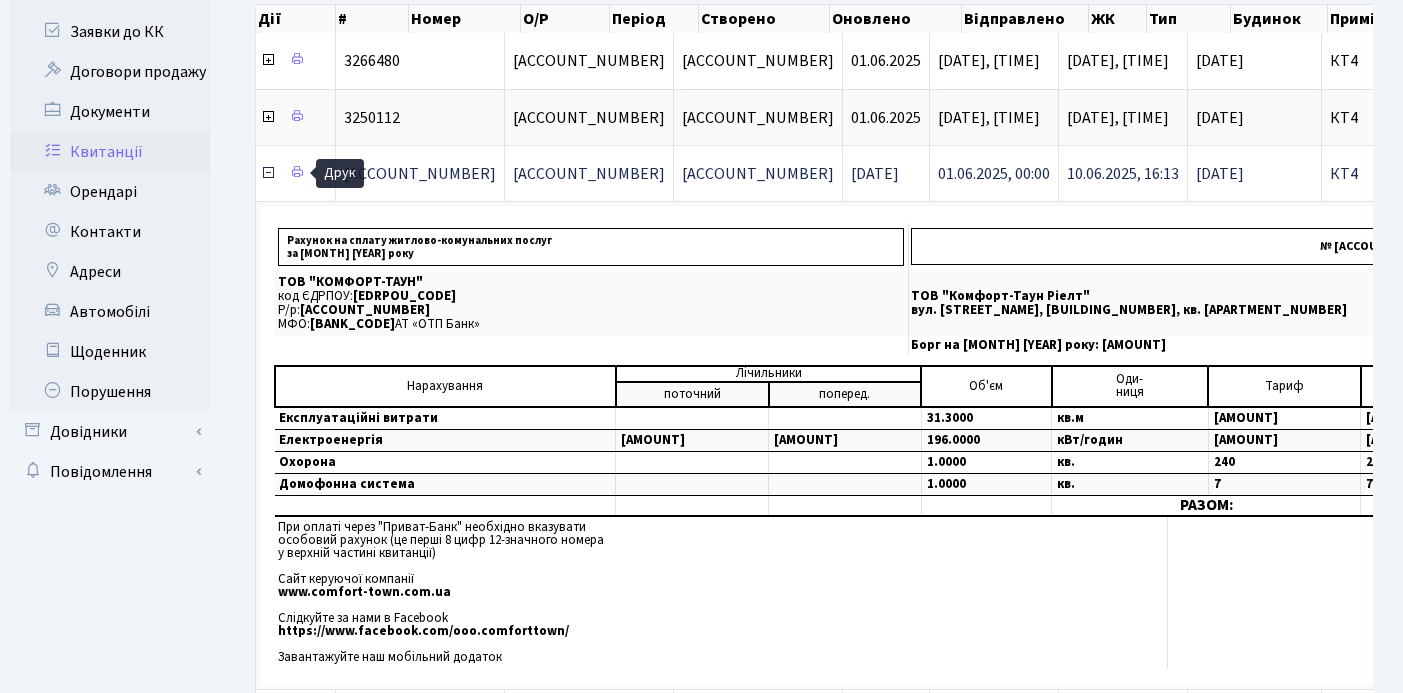 click at bounding box center [268, 173] 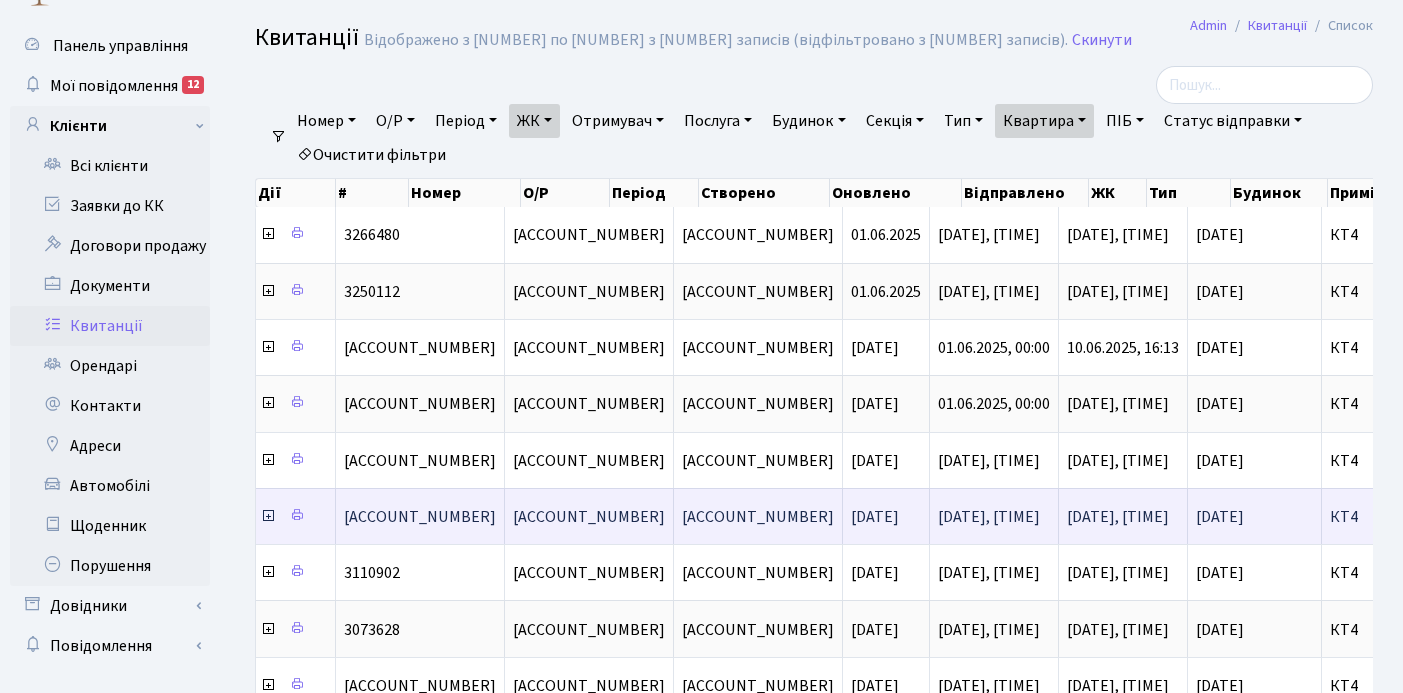 scroll, scrollTop: 0, scrollLeft: 0, axis: both 